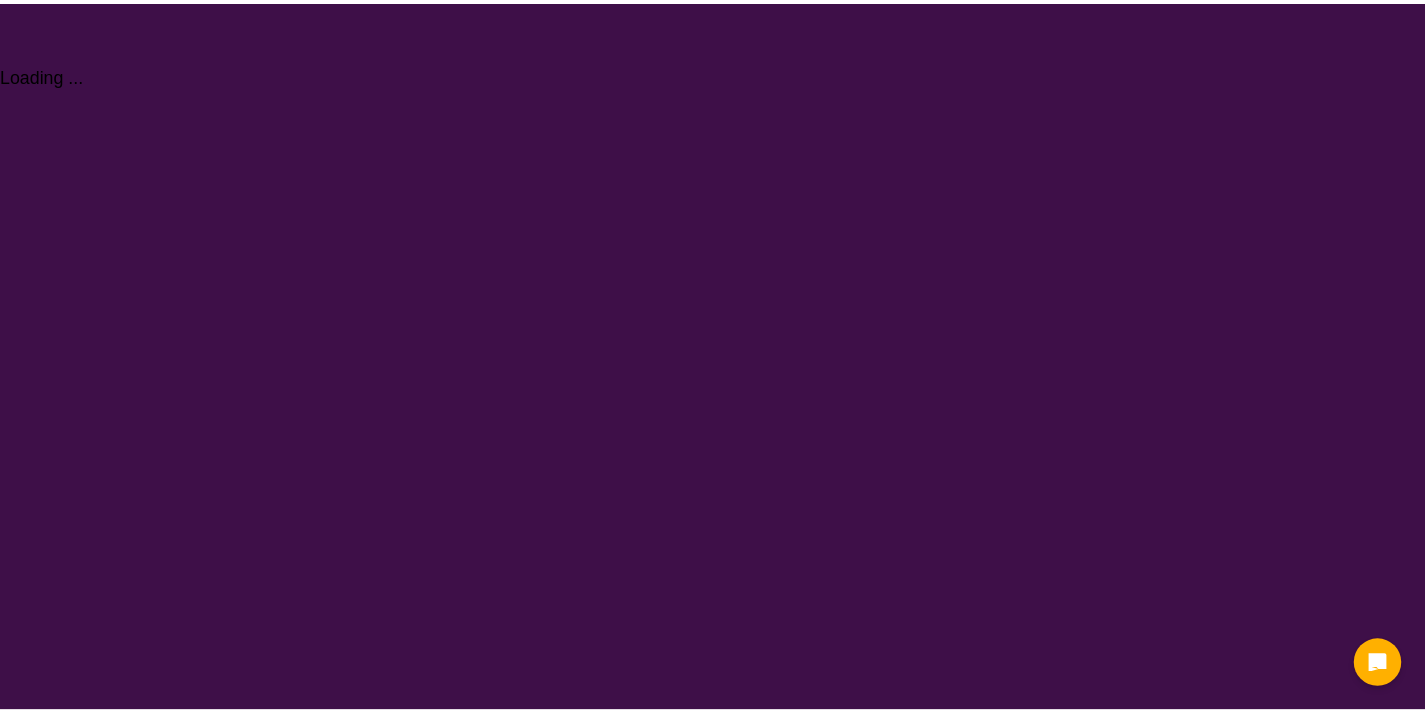 scroll, scrollTop: 0, scrollLeft: 0, axis: both 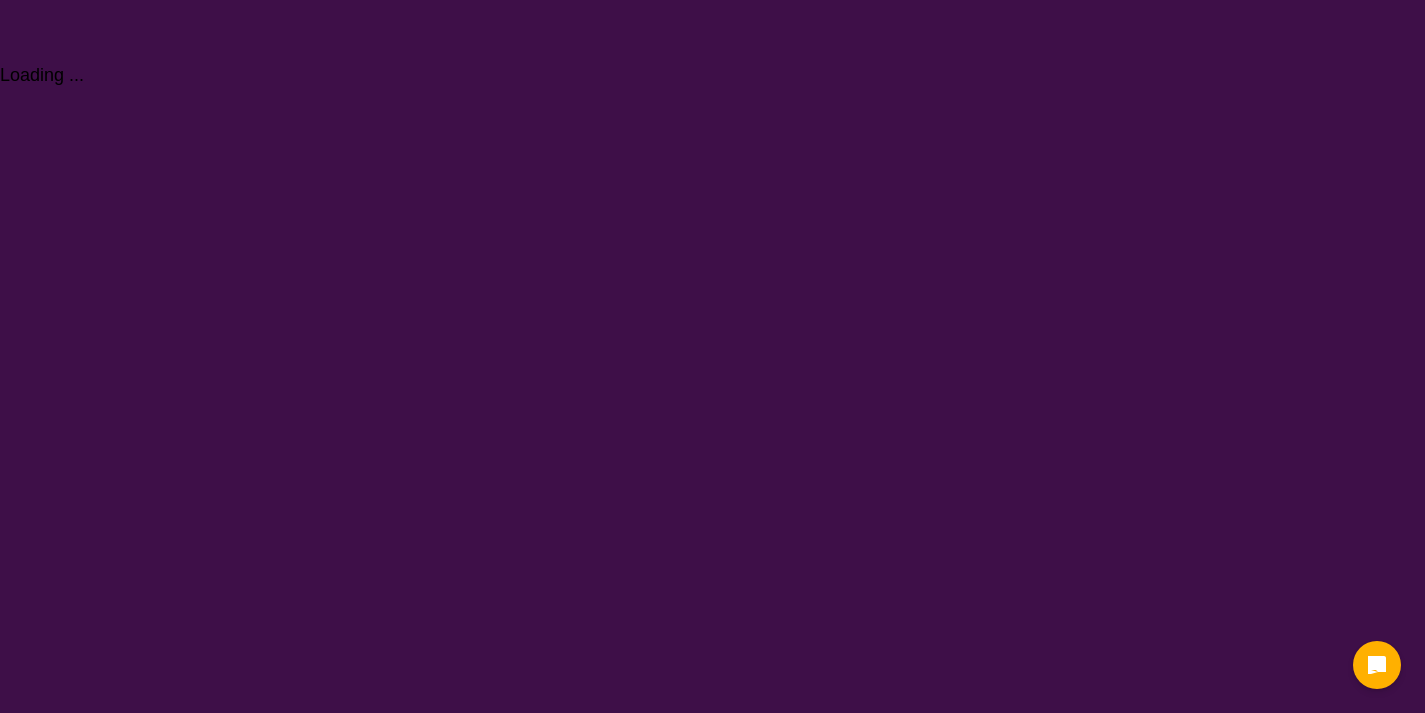 select on "Physiotherapy" 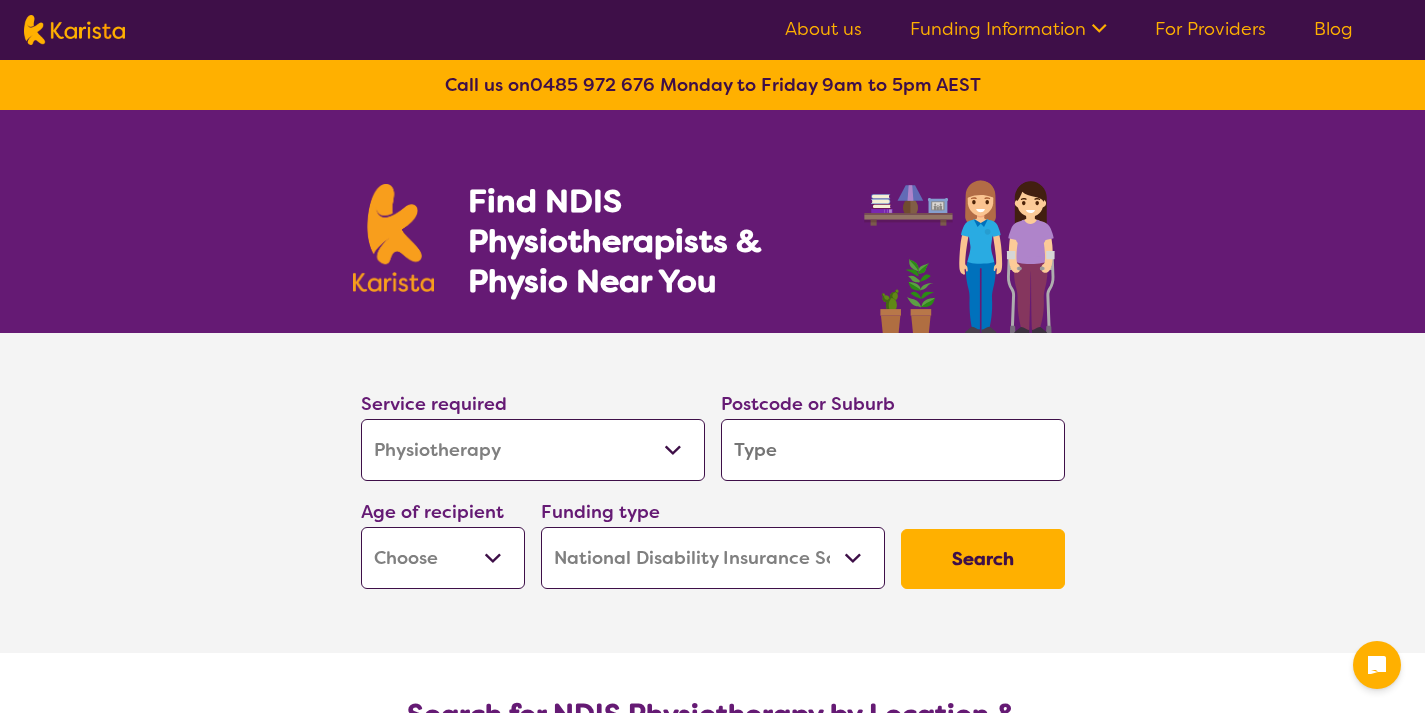 scroll, scrollTop: 36, scrollLeft: 0, axis: vertical 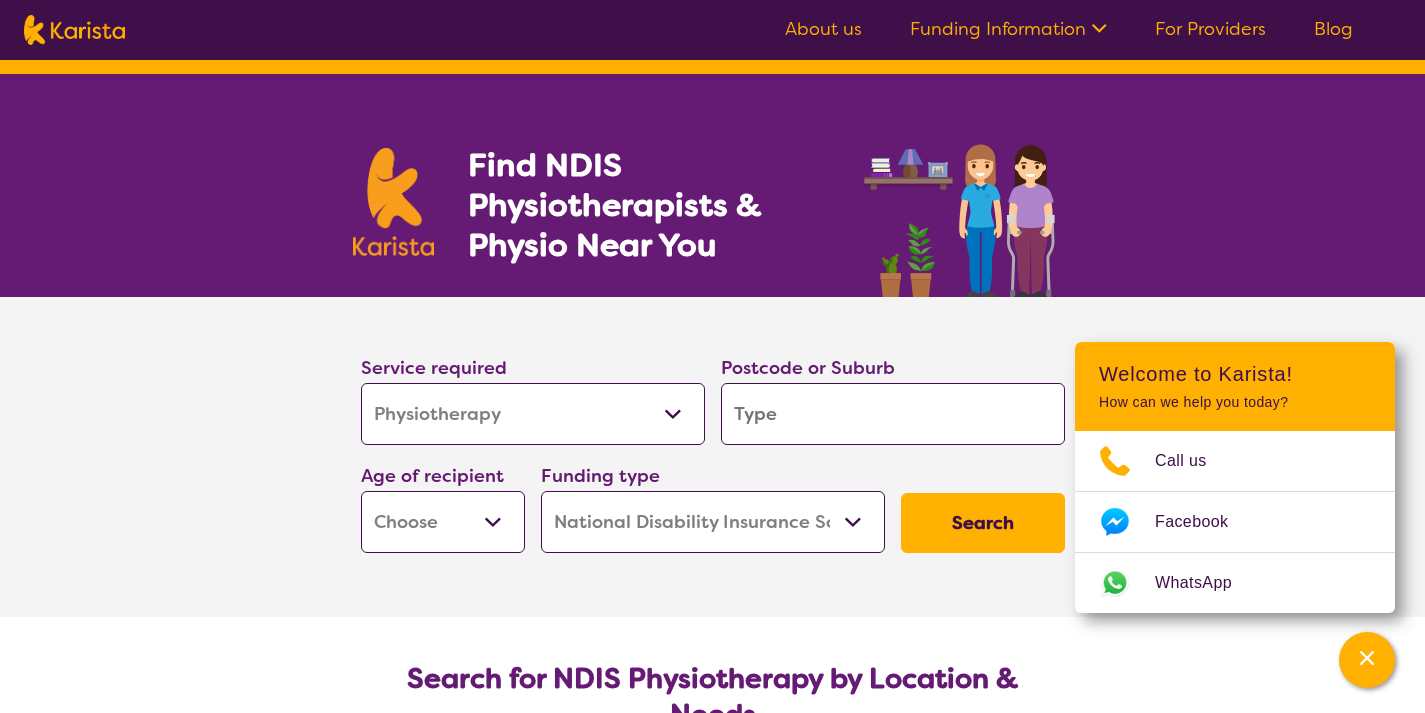 click at bounding box center (893, 414) 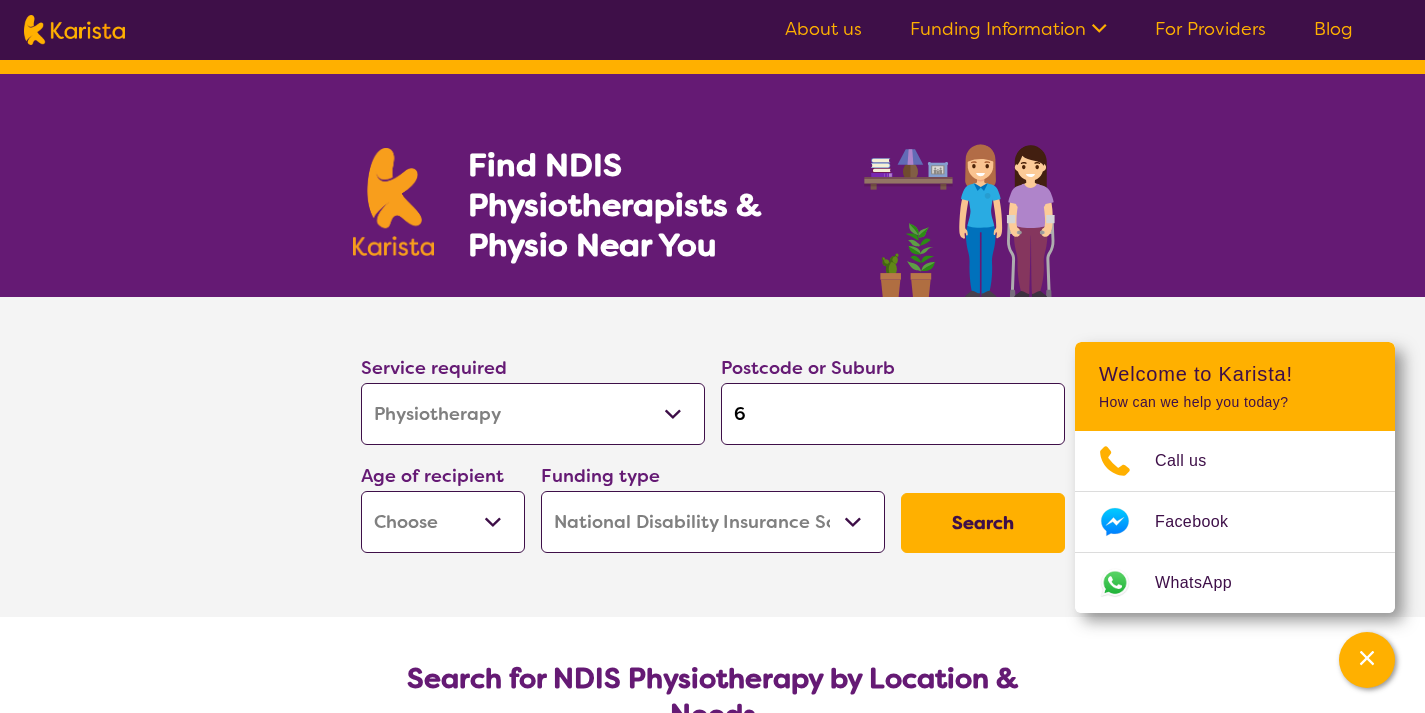 type on "60" 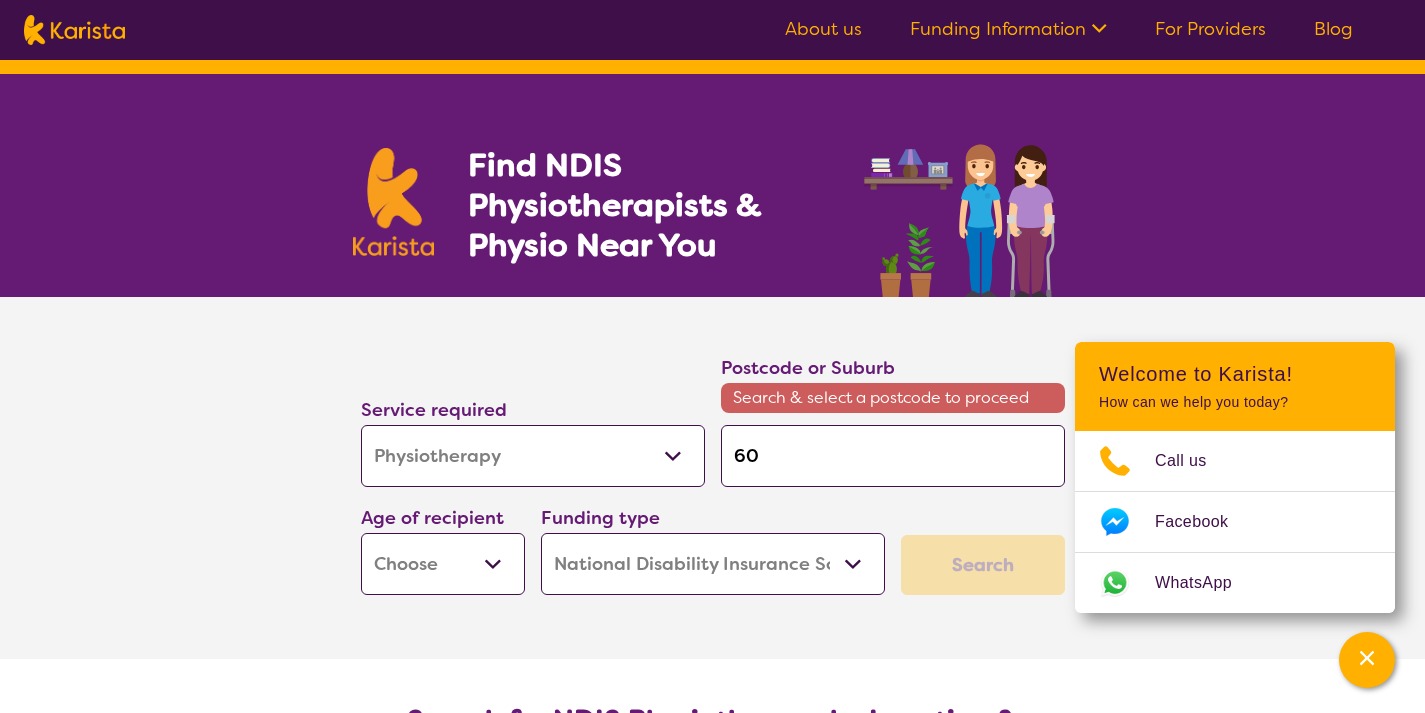 type on "603" 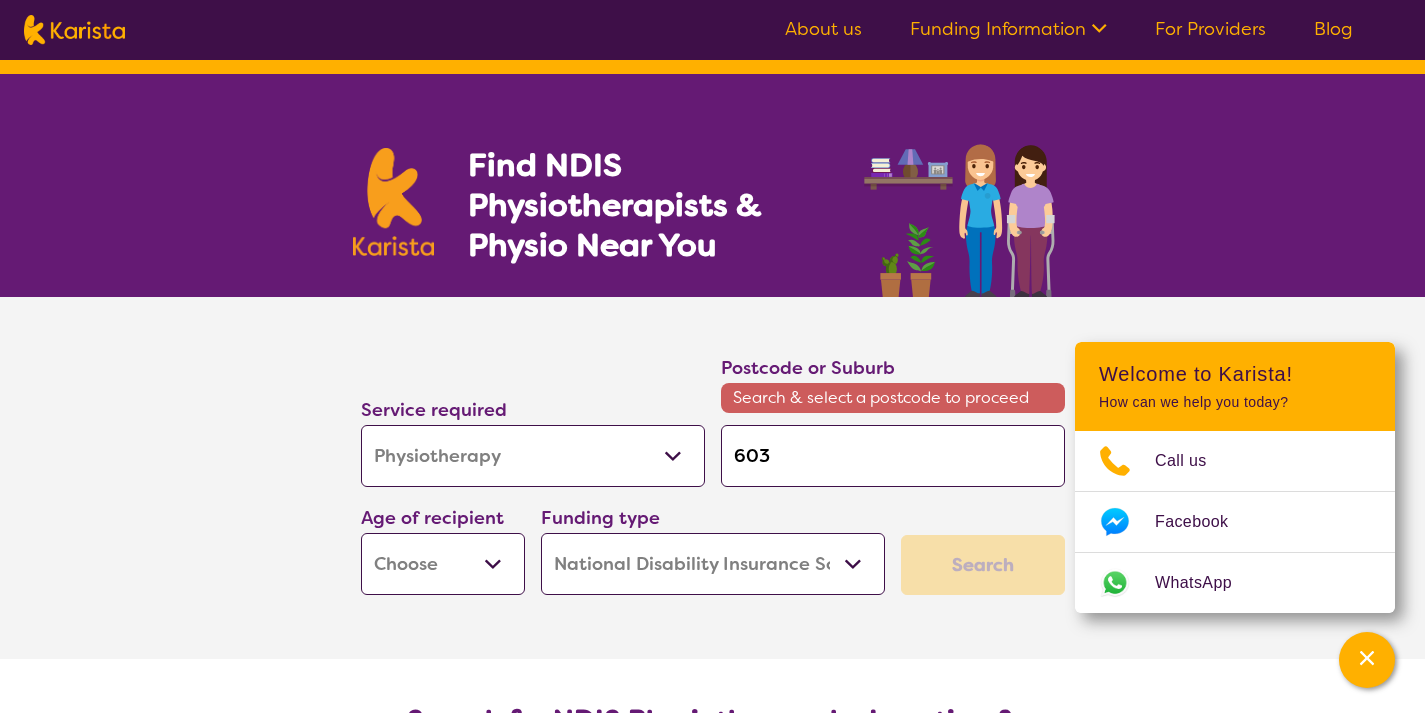 type on "603" 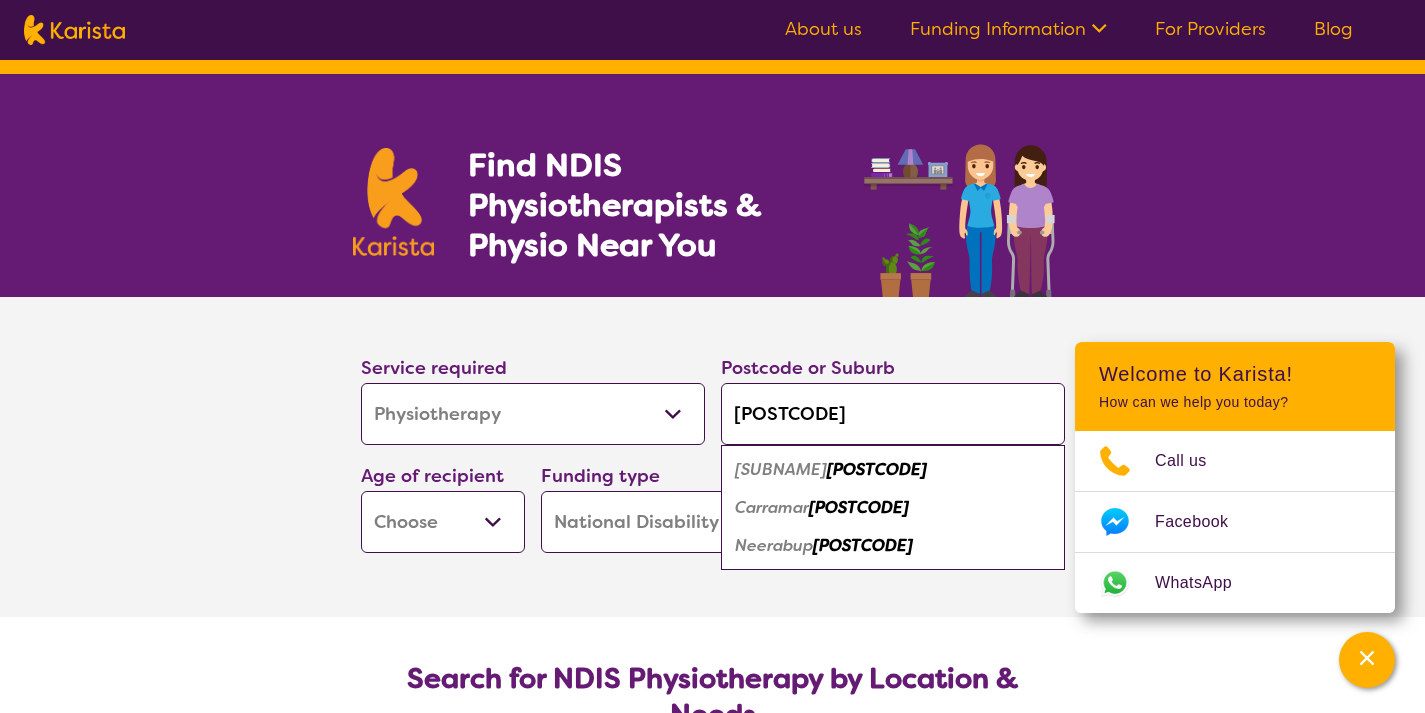 type on "[POSTCODE]" 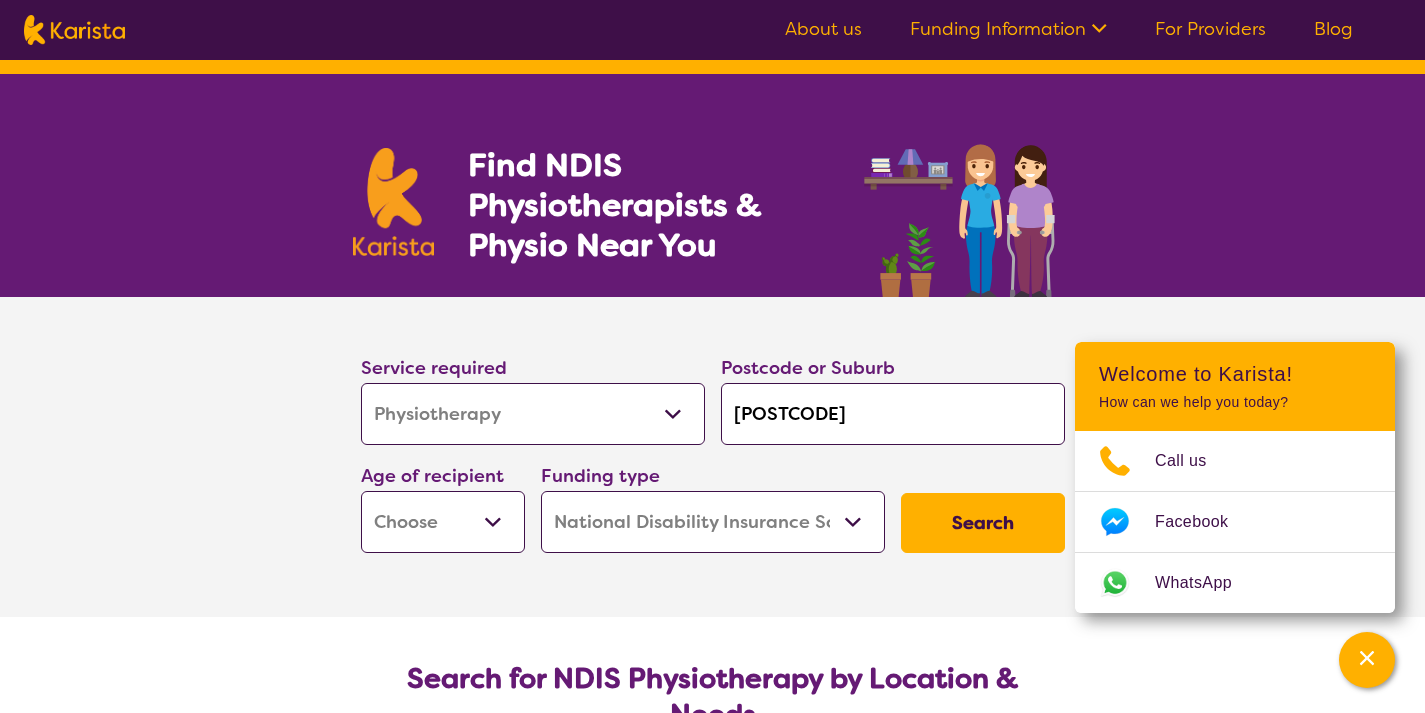 click on "Service required Allied Health Assistant Assessment (ADHD or Autism) Behaviour support Counselling Dietitian Domestic and home help Employment Support Exercise physiology Home Care Package Provider Key Worker NDIS Plan management NDIS Support Coordination Nursing services Occupational therapy Personal care Physiotherapy Podiatry Psychology Psychosocial Recovery Coach Respite Speech therapy Support worker Supported accommodation Postcode or Suburb [POSTCODE] Age of recipient Early Childhood - 0 to 9 Child - 10 to 11 Adolescent - 12 to 17 Adult - 18 to 64 Aged - 65+ Funding type Home Care Package (HCP) National Disability Insurance Scheme (NDIS) I don't know Search" at bounding box center (713, 429) 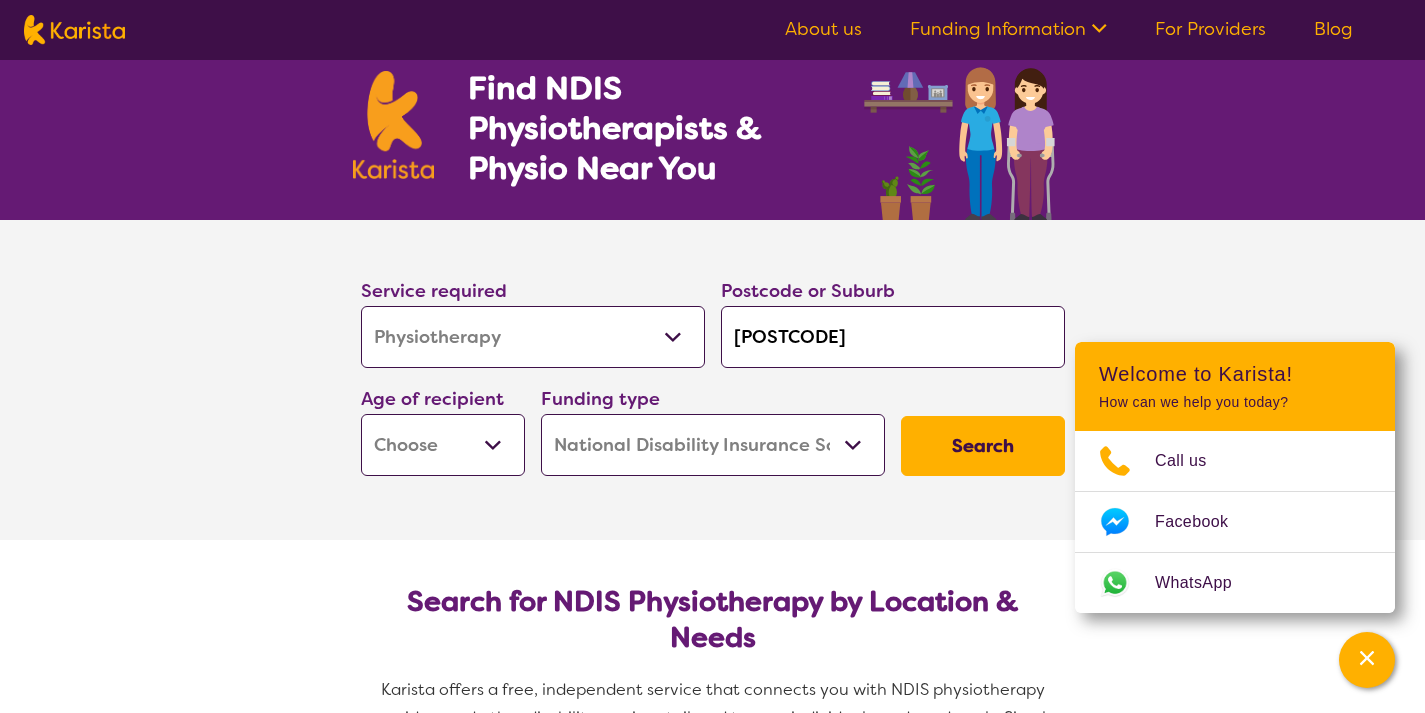 scroll, scrollTop: 220, scrollLeft: 0, axis: vertical 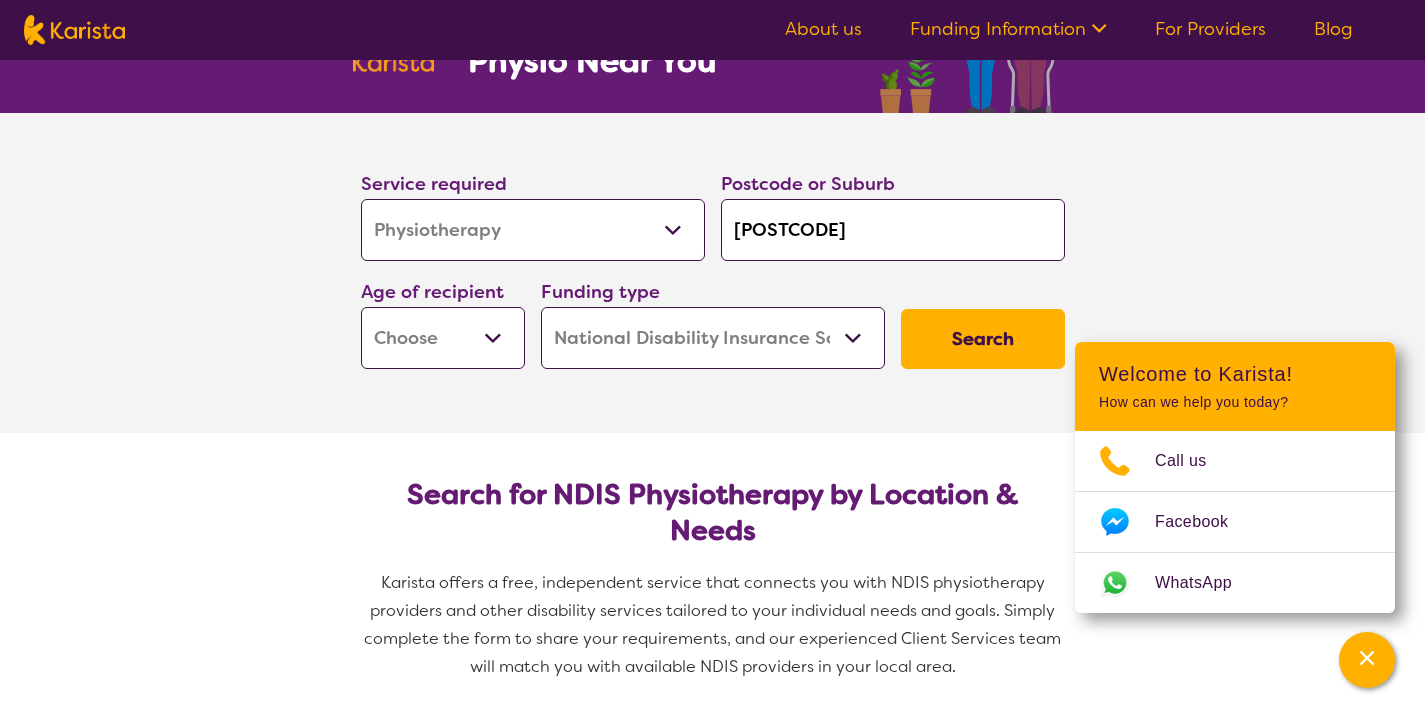 click on "Early Childhood - 0 to 9 Child - 10 to 11 Adolescent - 12 to 17 Adult - 18 to 64 Aged - 65+" at bounding box center [443, 338] 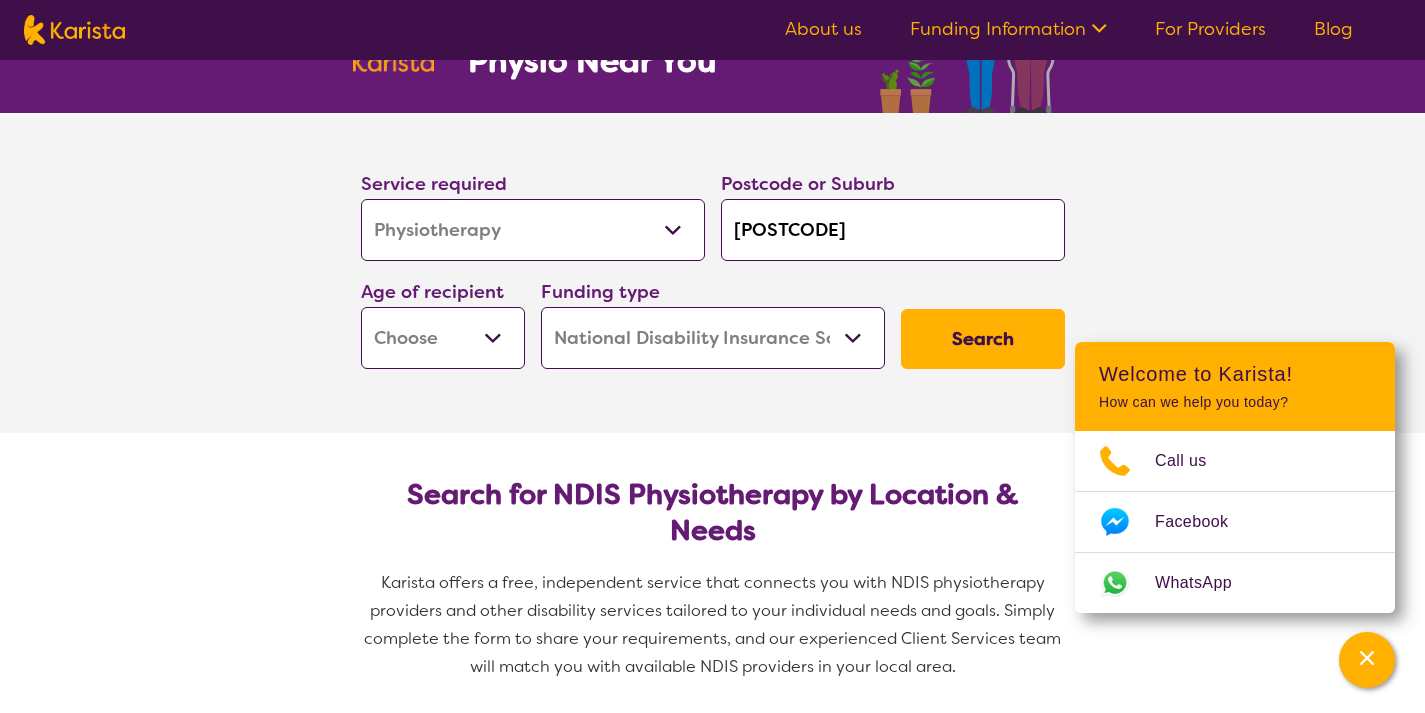 select on "EC" 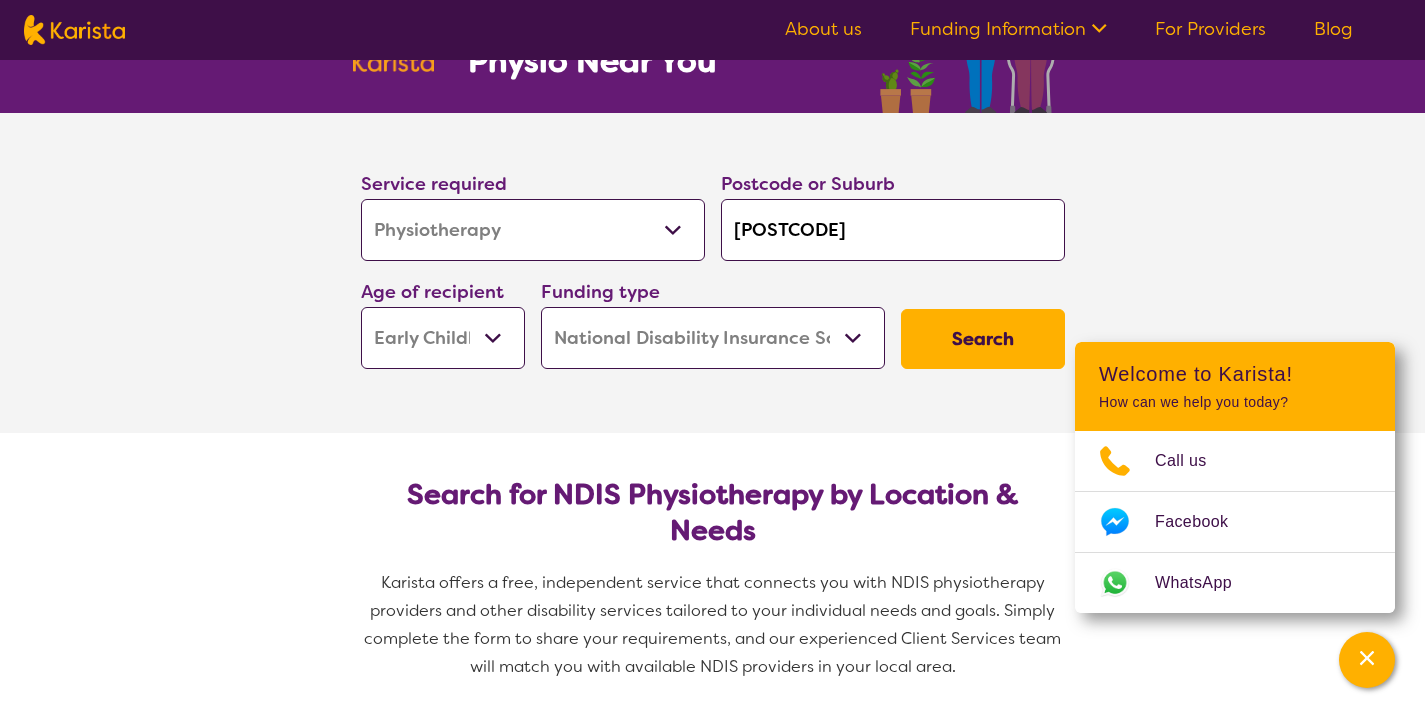 select on "EC" 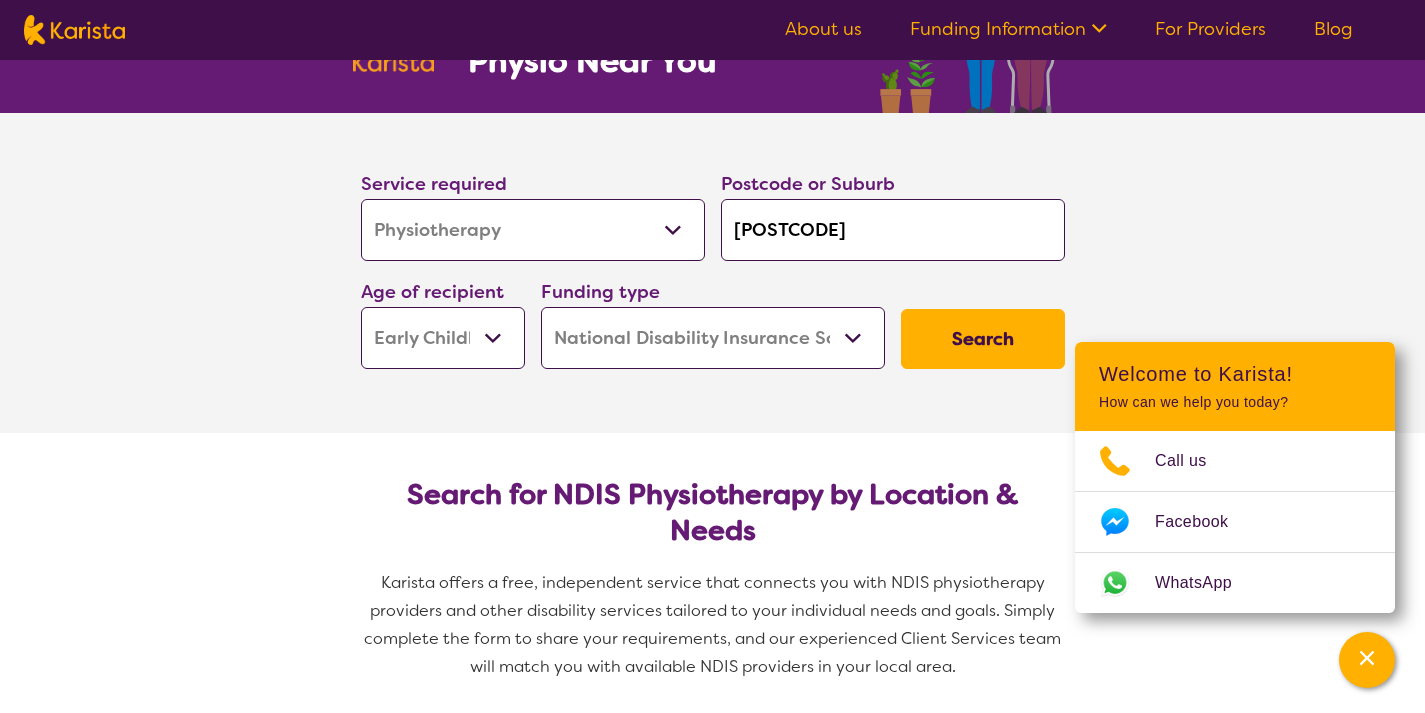 click on "Home Care Package (HCP) National Disability Insurance Scheme (NDIS) I don't know" at bounding box center [713, 338] 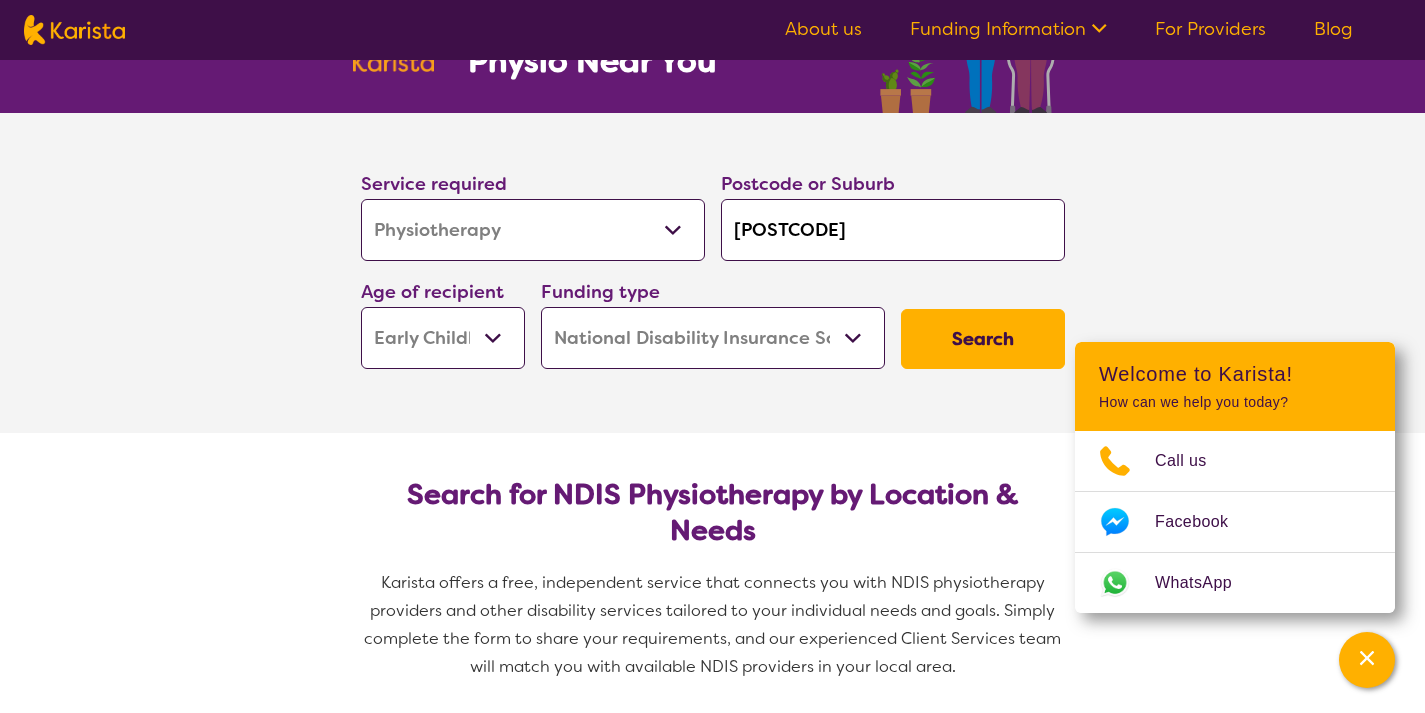 click on "Search" at bounding box center (983, 339) 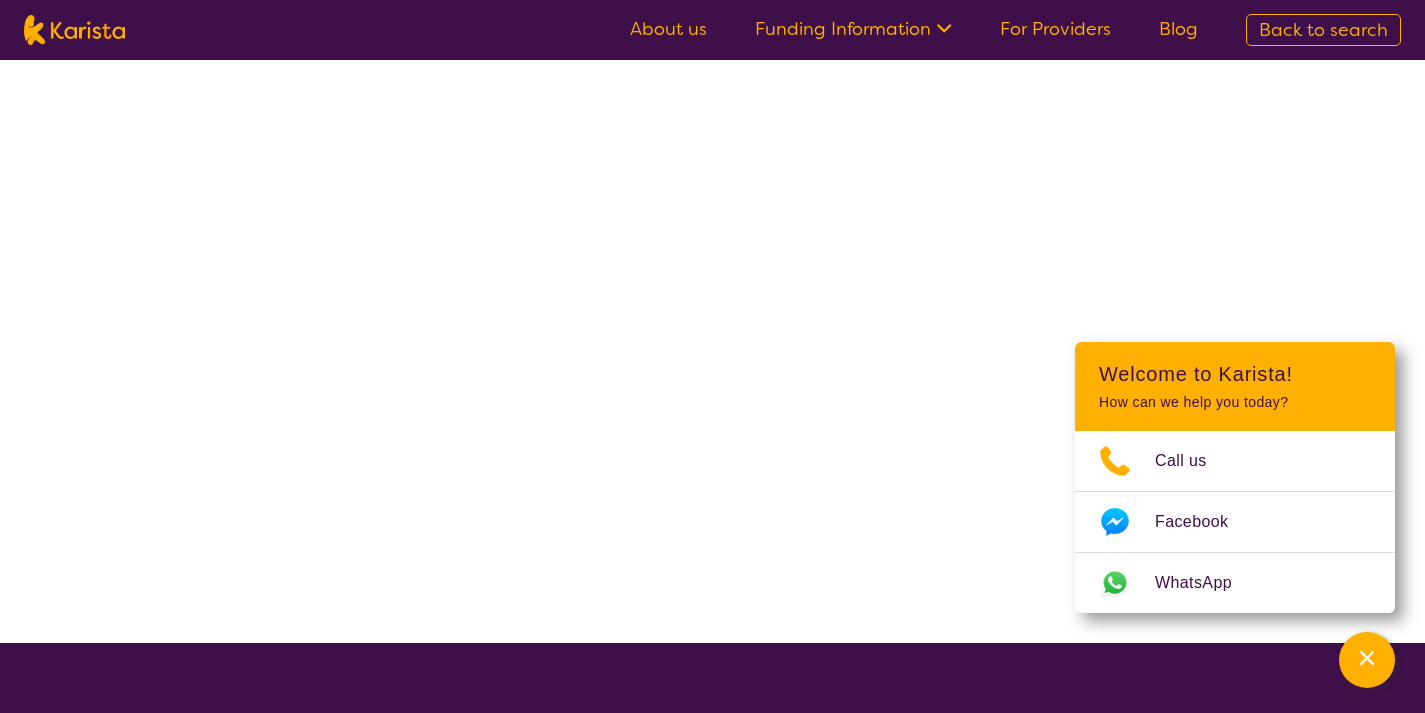scroll, scrollTop: 0, scrollLeft: 0, axis: both 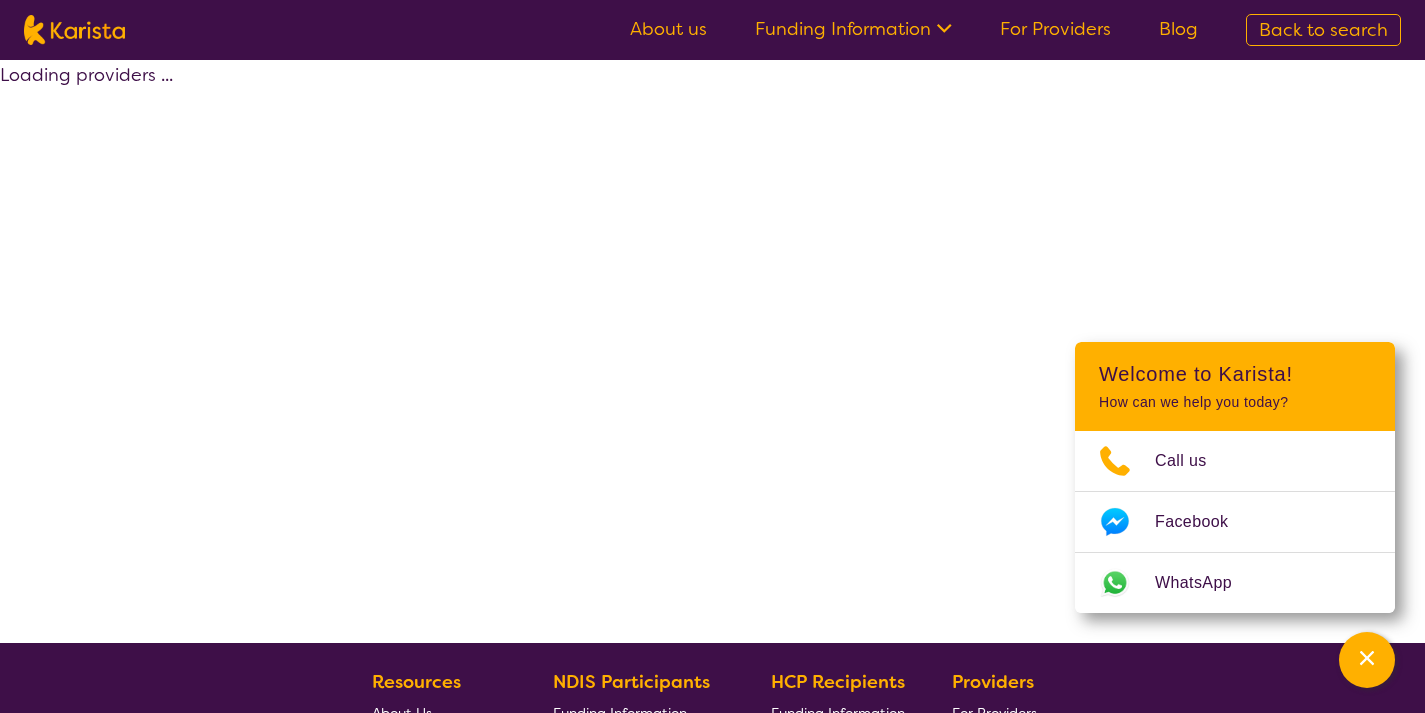 select on "by_score" 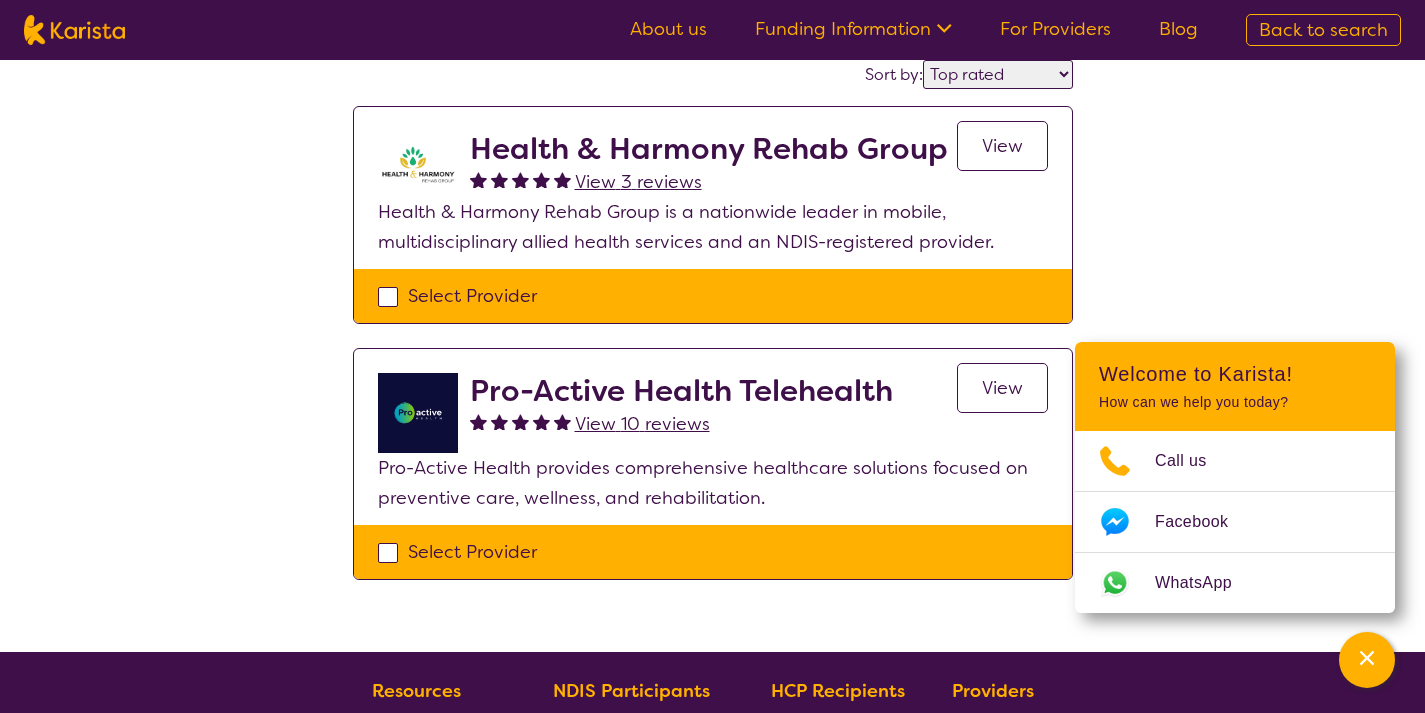 scroll, scrollTop: 170, scrollLeft: 0, axis: vertical 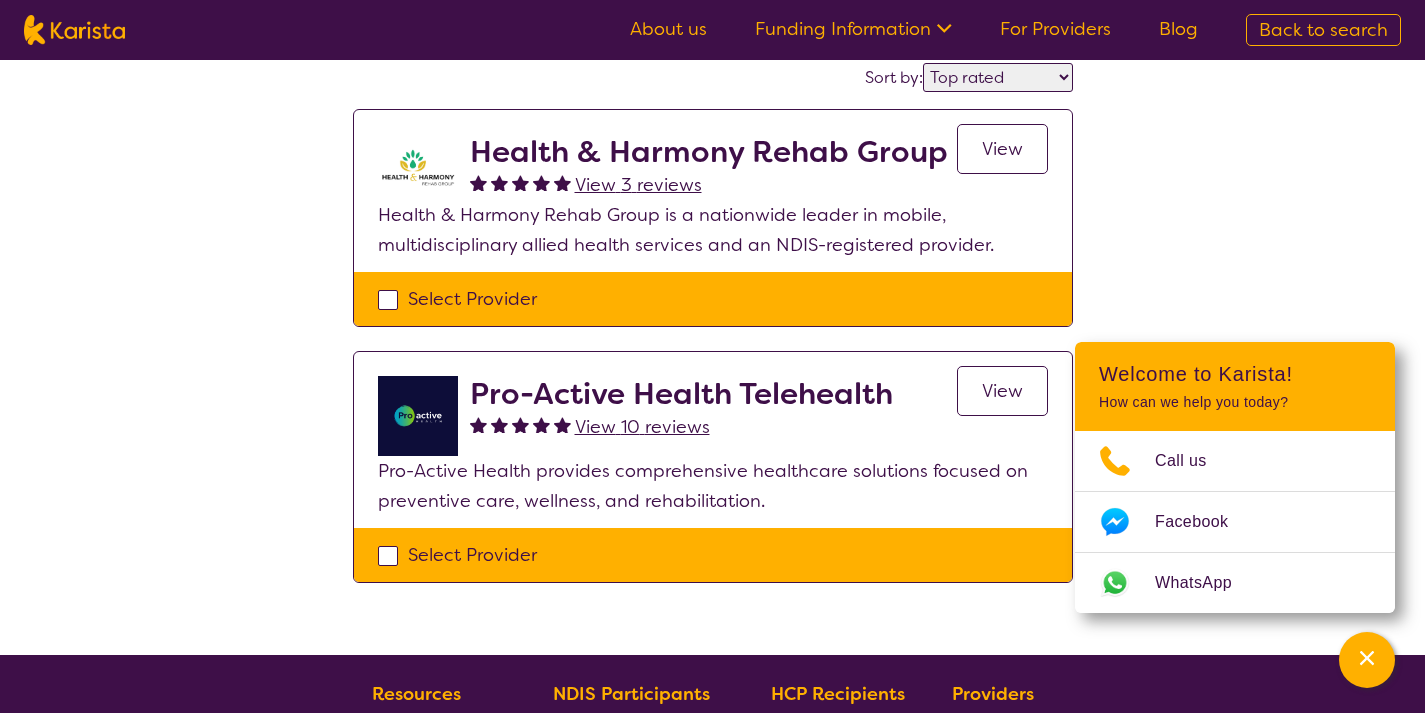 click on "Select Provider" at bounding box center (713, 299) 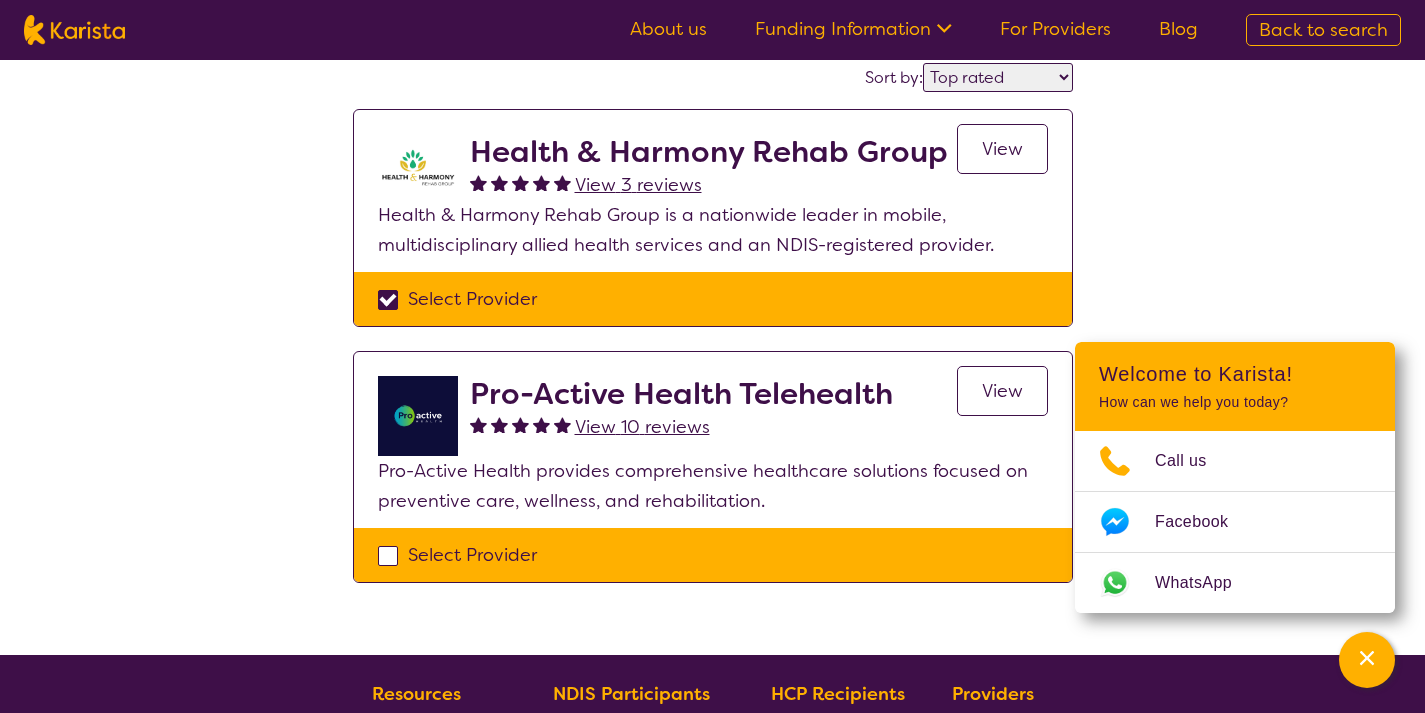 checkbox on "true" 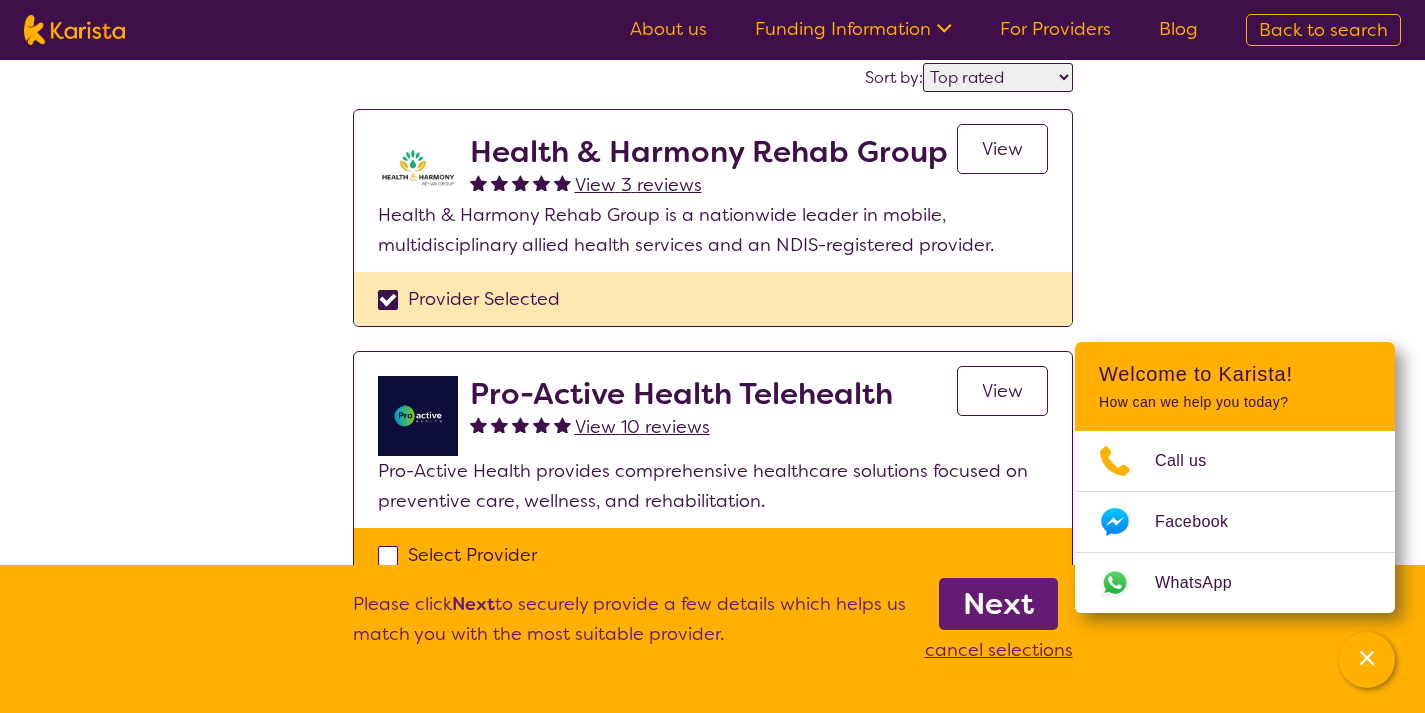 click on "View" at bounding box center [1002, 149] 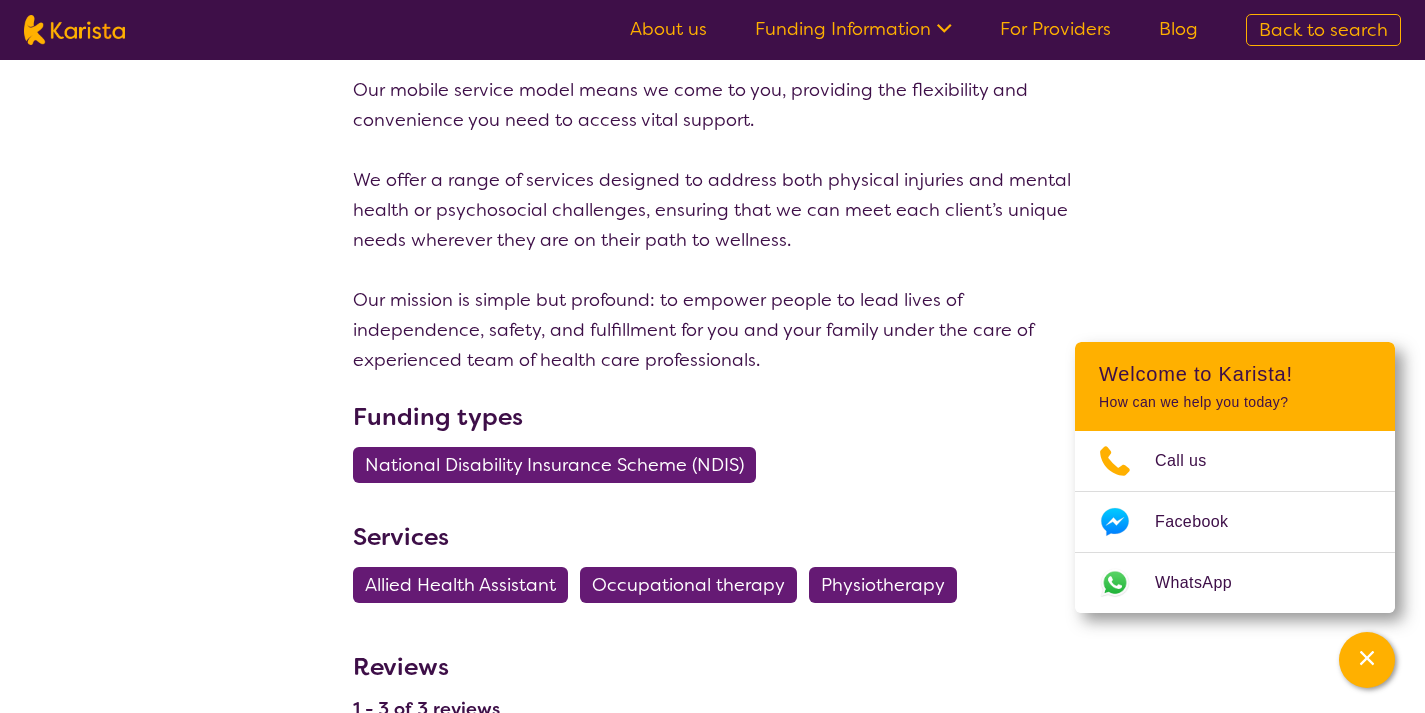 scroll, scrollTop: 0, scrollLeft: 0, axis: both 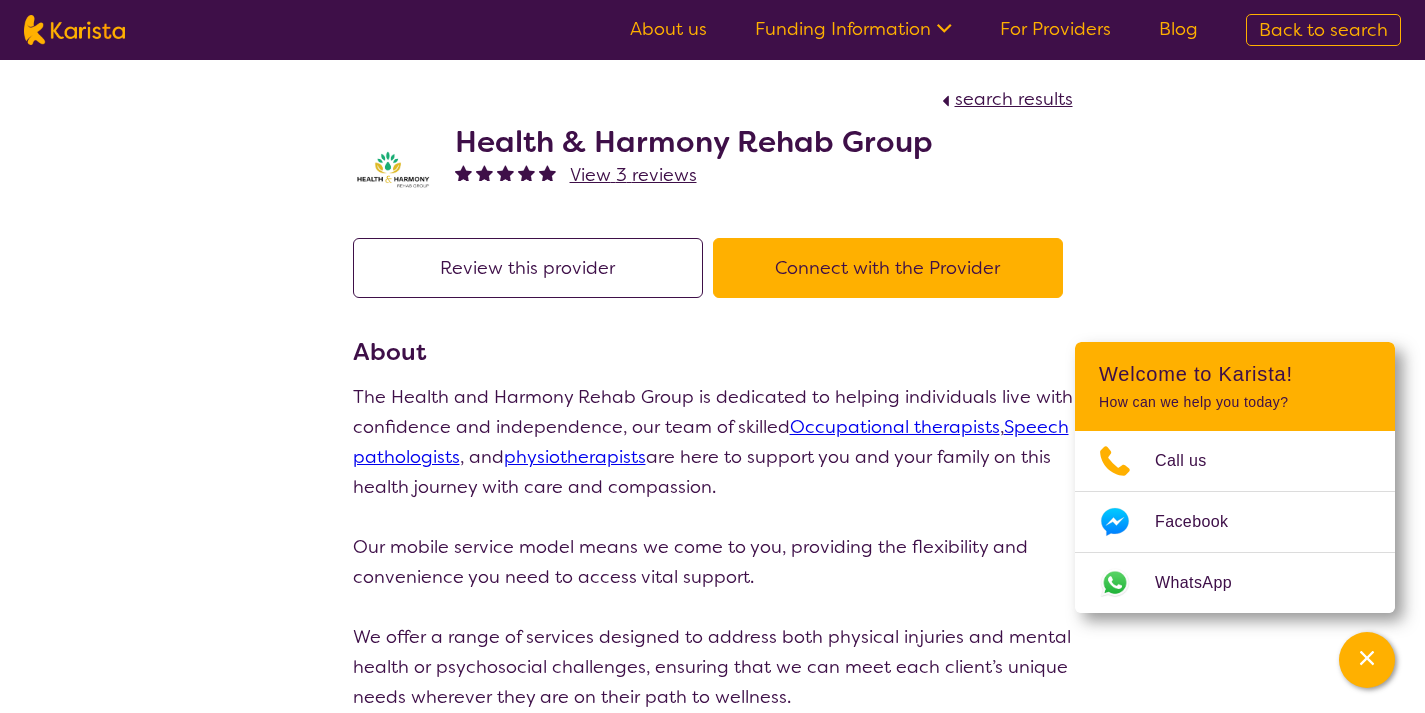 click on "Connect with the Provider" at bounding box center [888, 268] 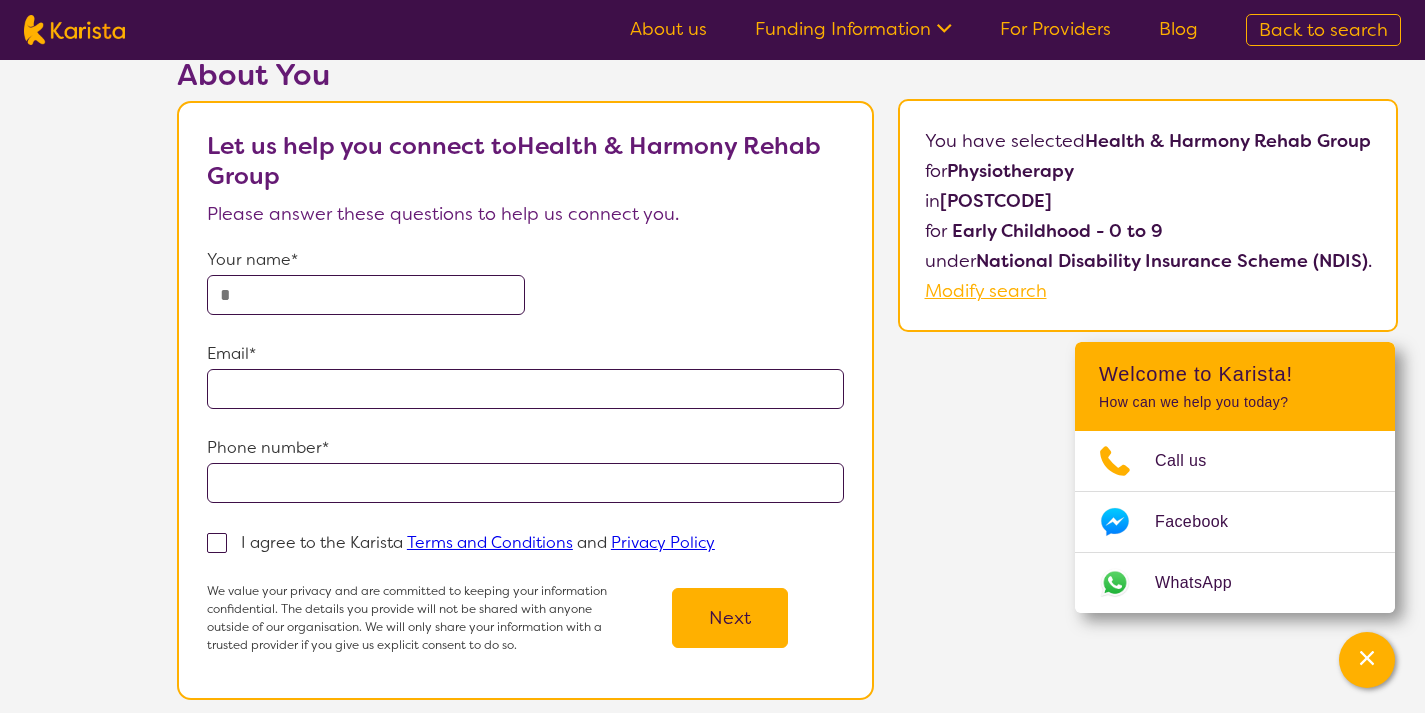 scroll, scrollTop: 0, scrollLeft: 0, axis: both 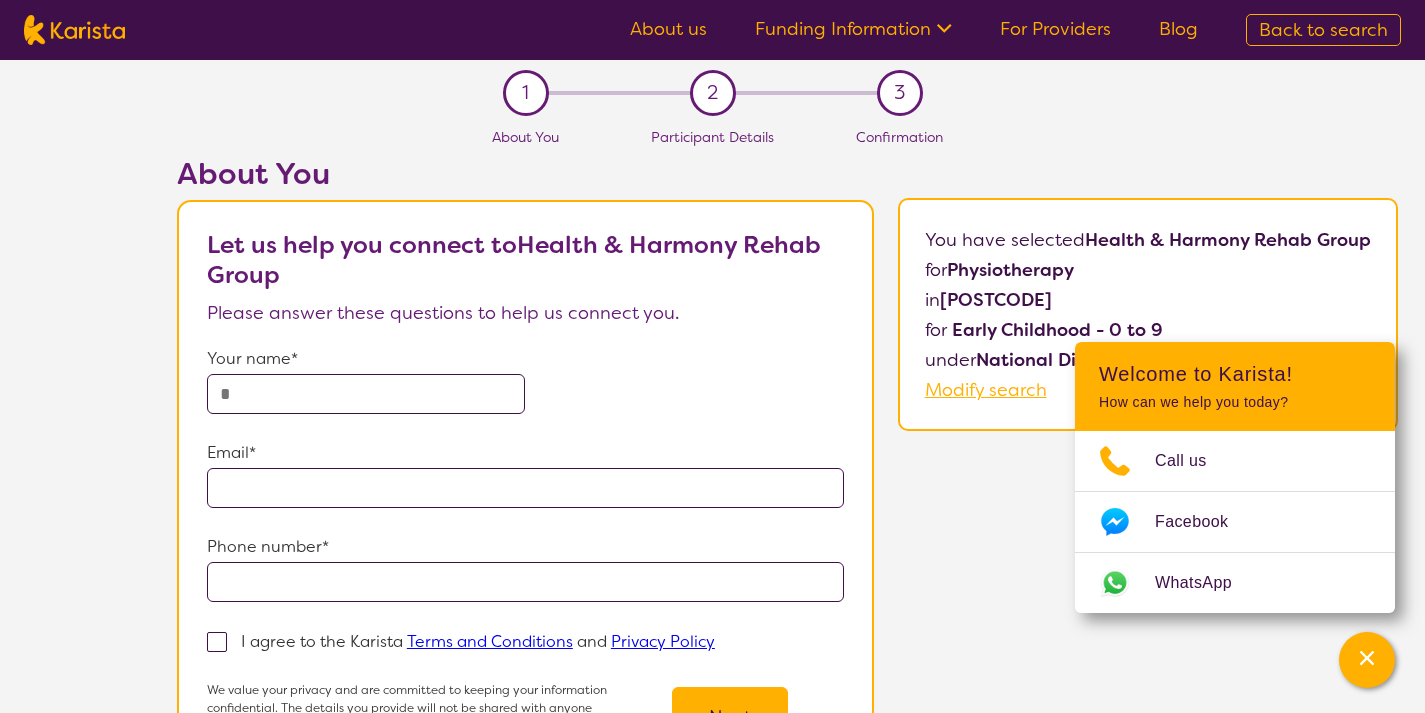 click at bounding box center [366, 394] 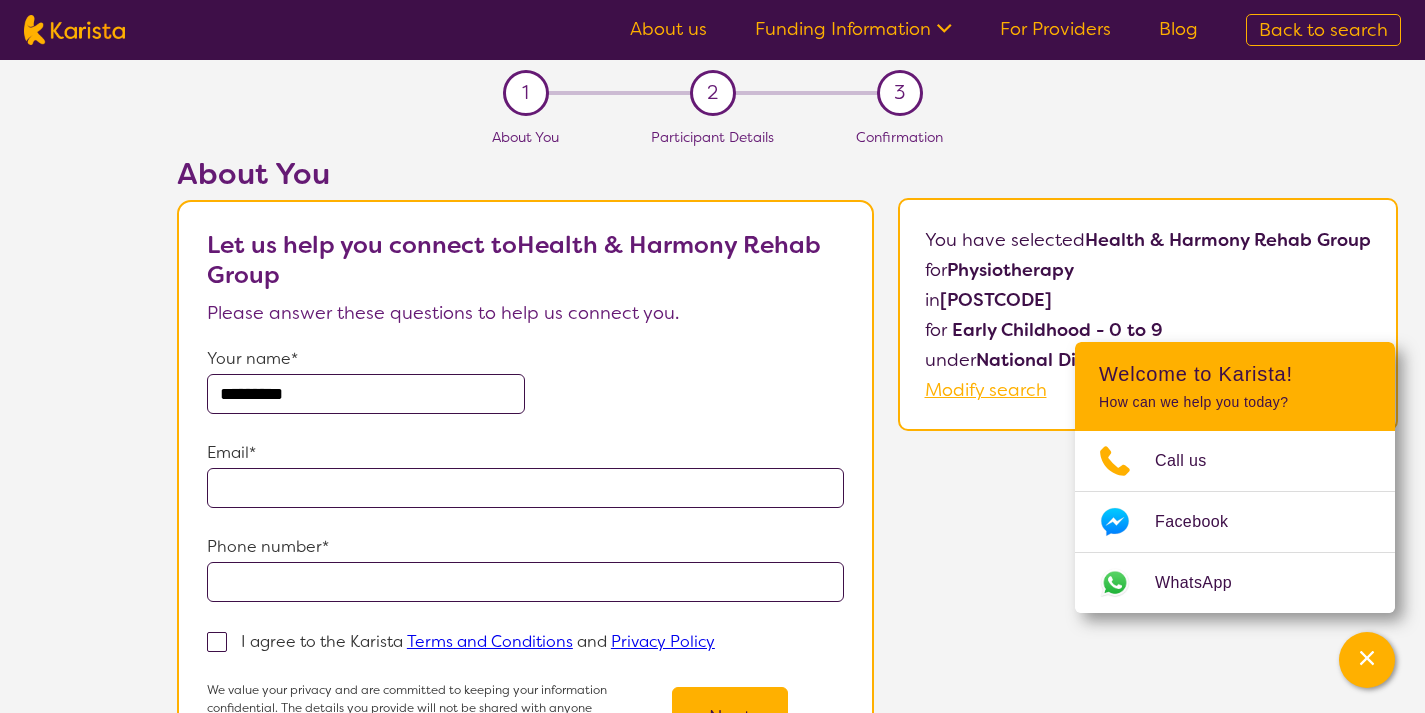 type on "**********" 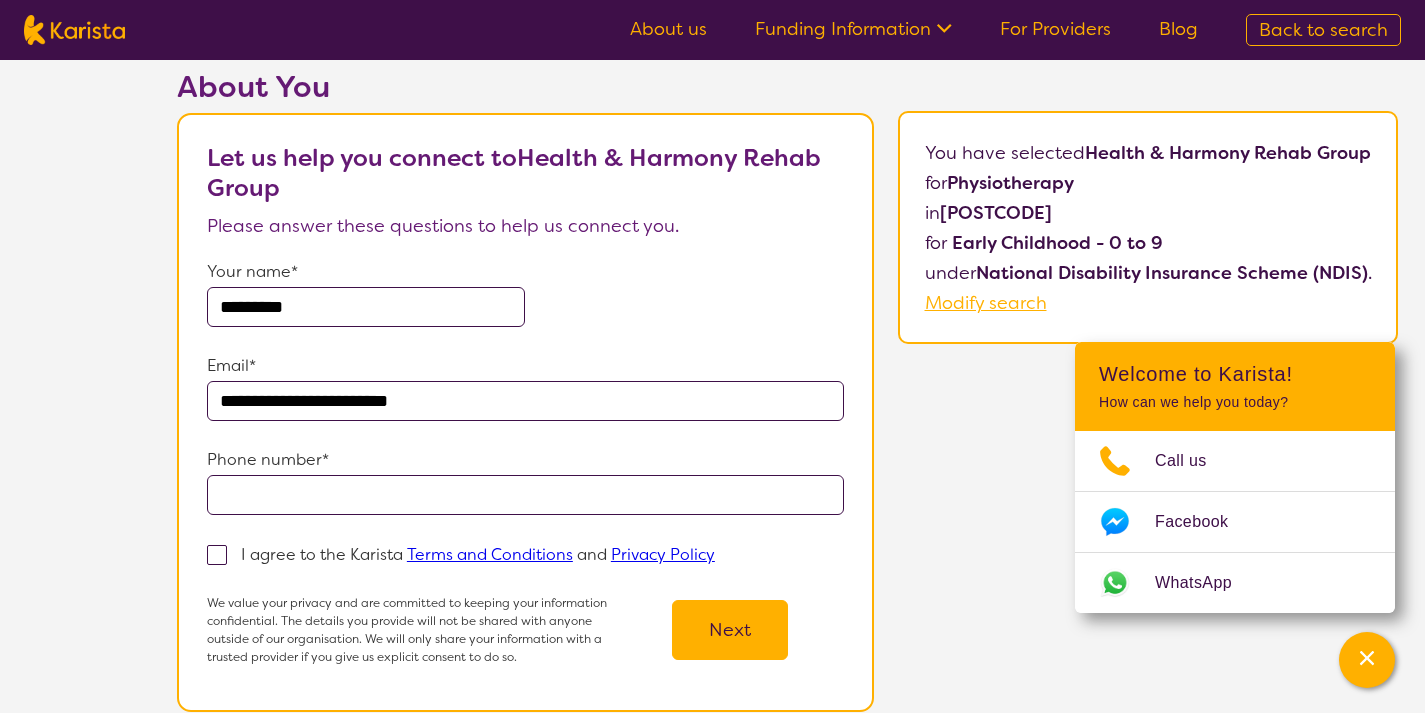 scroll, scrollTop: 191, scrollLeft: 0, axis: vertical 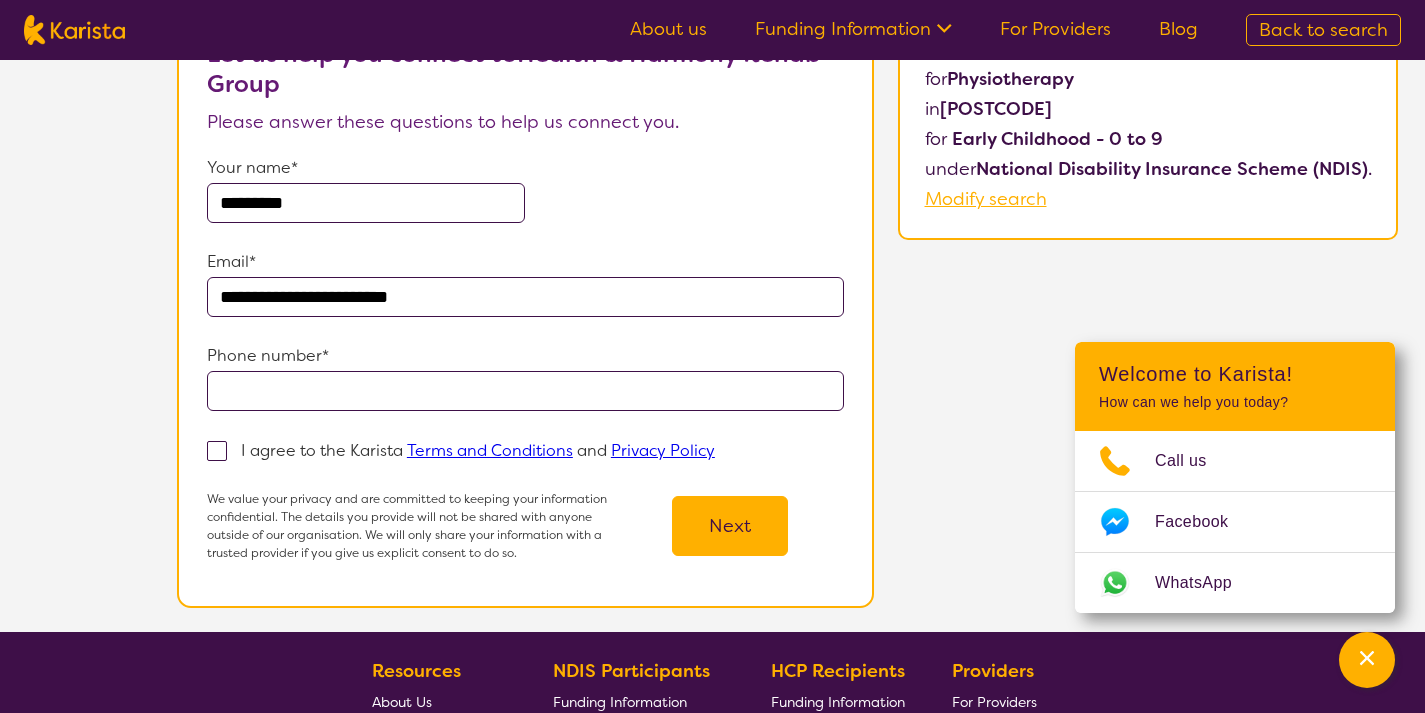 click at bounding box center [525, 391] 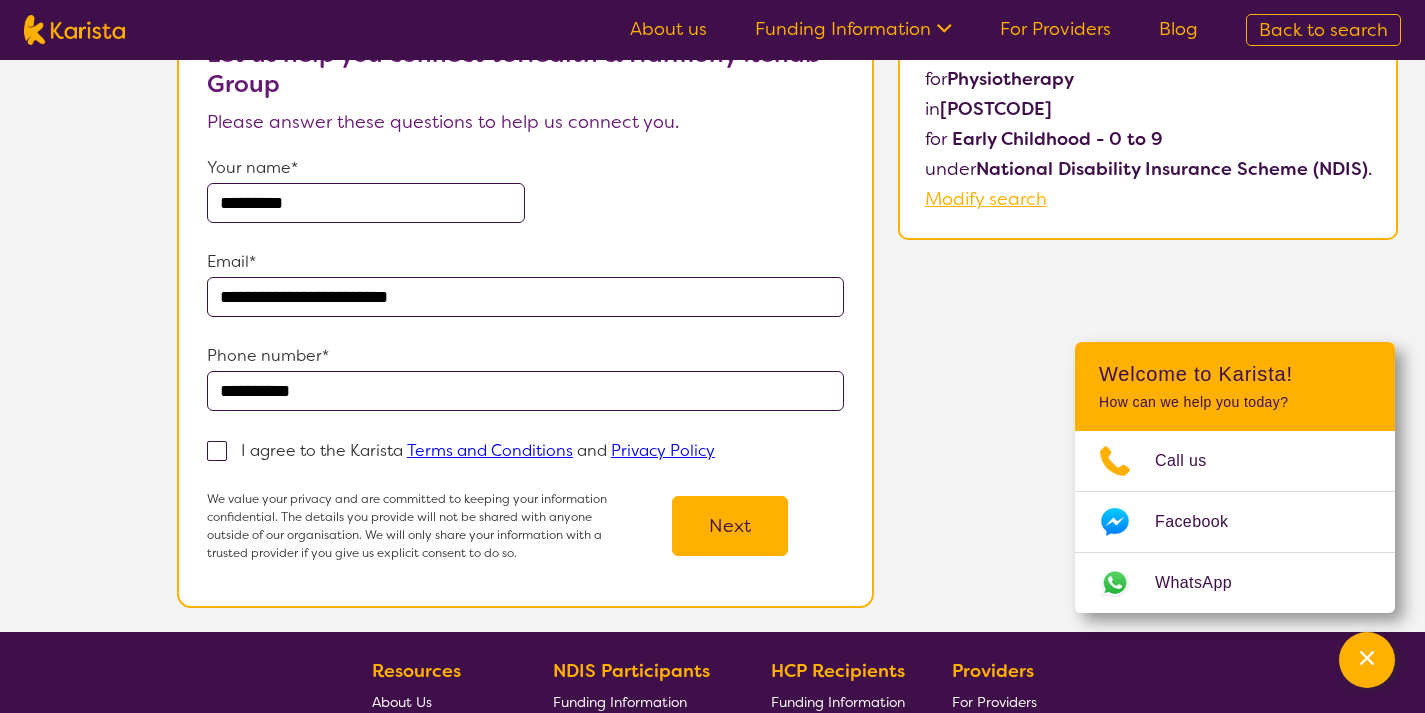 drag, startPoint x: 524, startPoint y: 307, endPoint x: 175, endPoint y: 287, distance: 349.5726 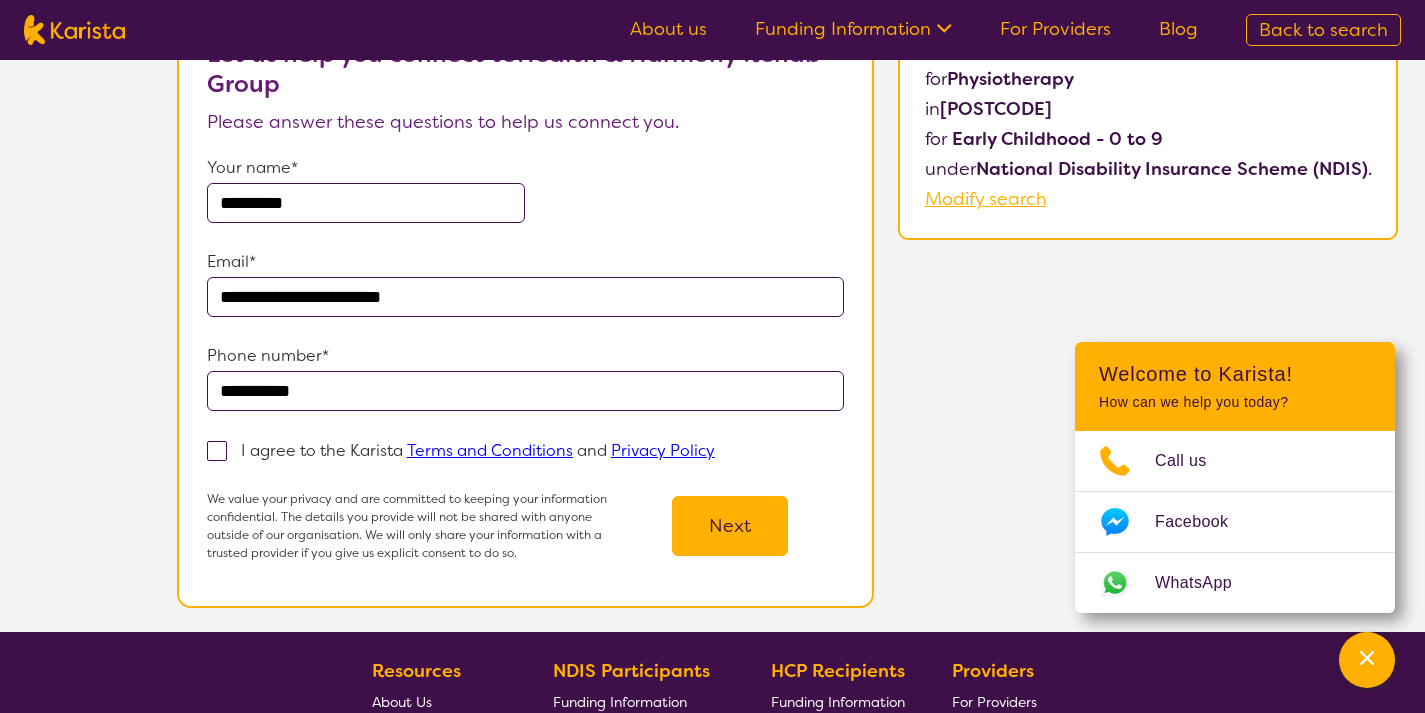 type on "**********" 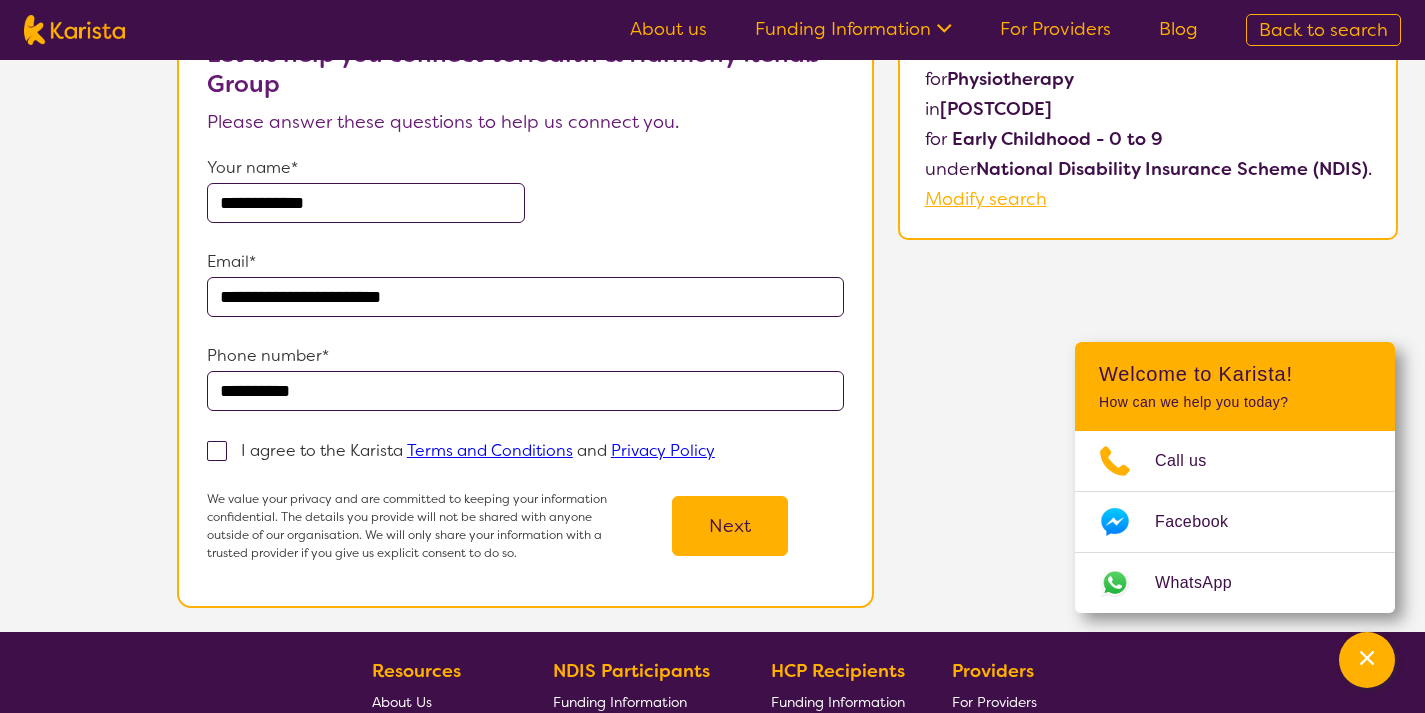 type on "**********" 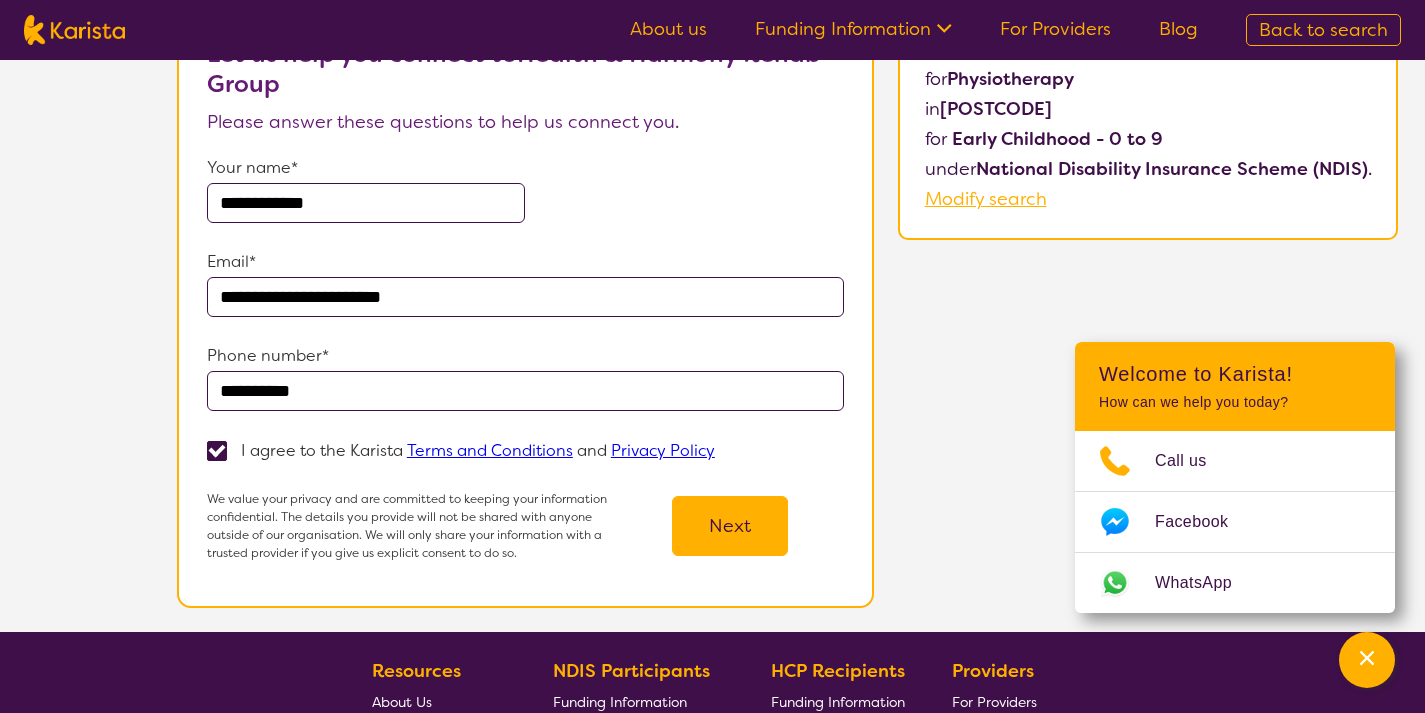 click on "Next" at bounding box center [730, 526] 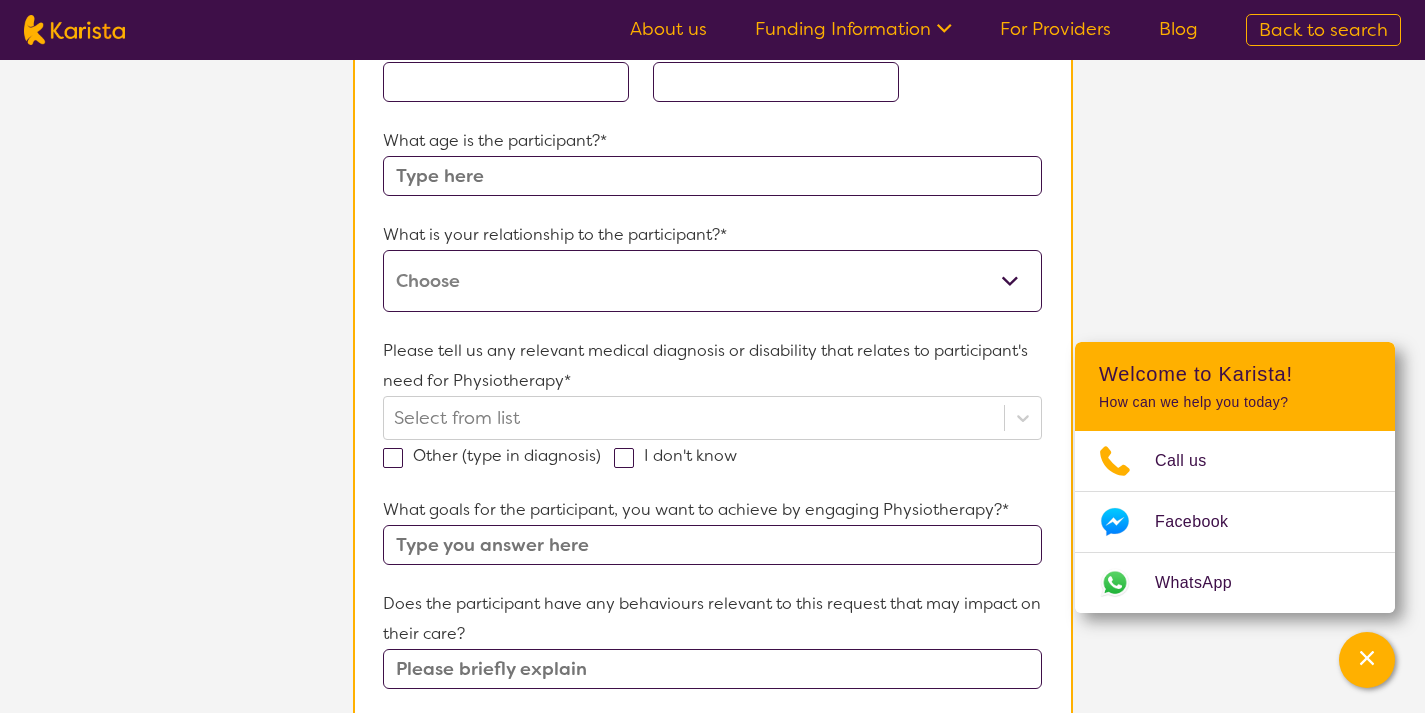 scroll, scrollTop: 391, scrollLeft: 0, axis: vertical 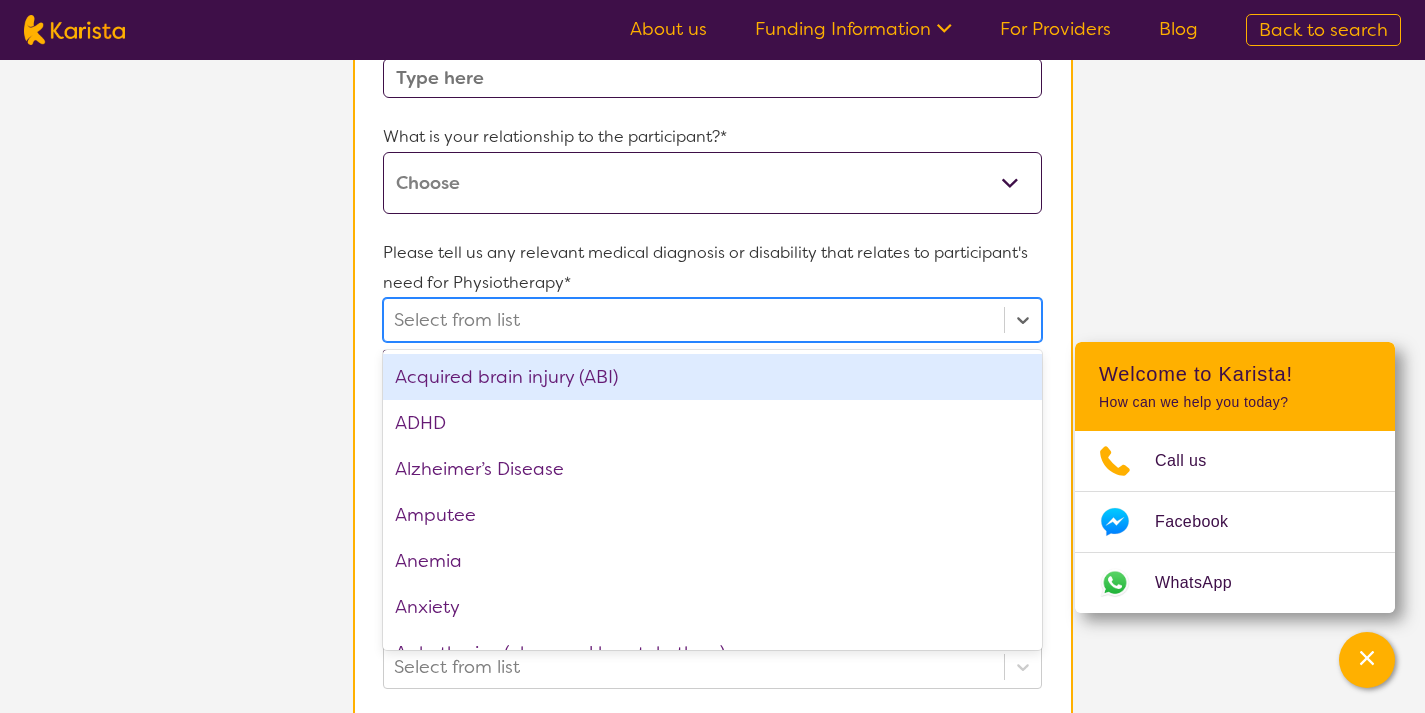 click at bounding box center [693, 320] 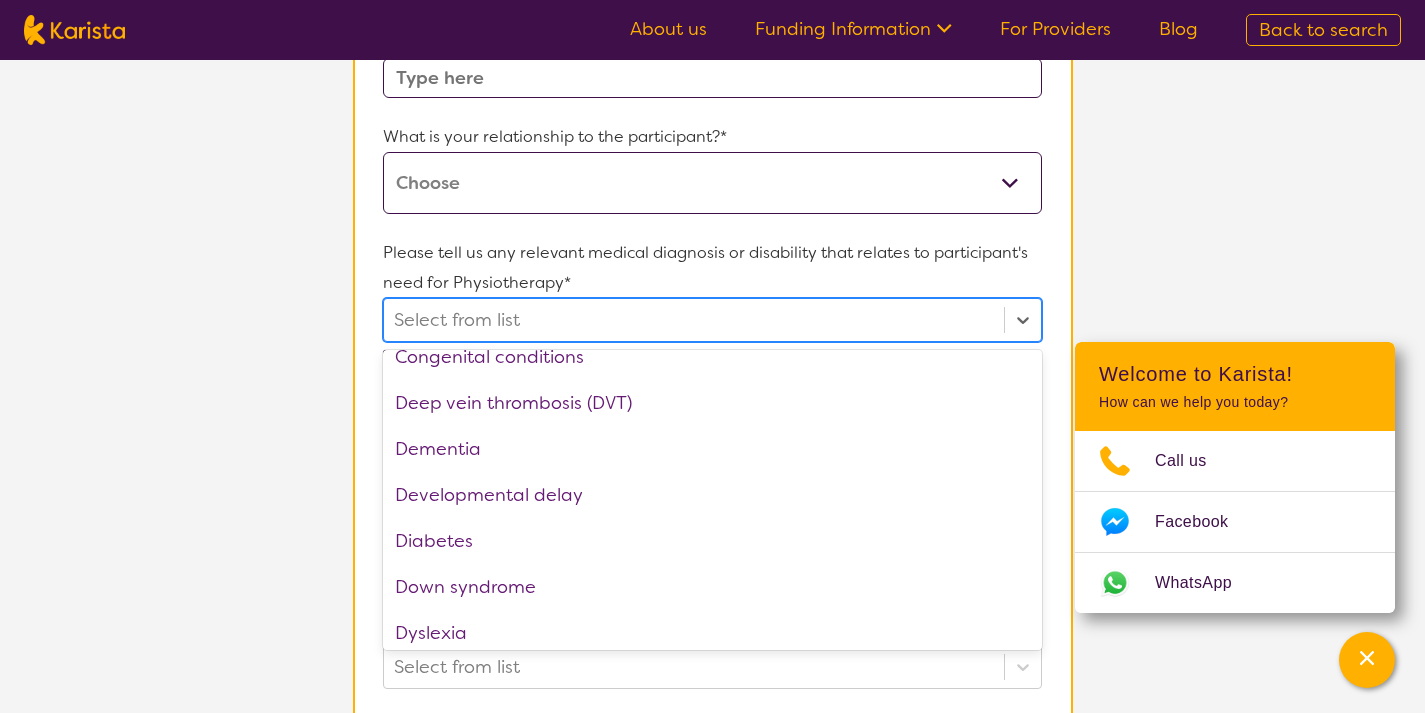 scroll, scrollTop: 969, scrollLeft: 0, axis: vertical 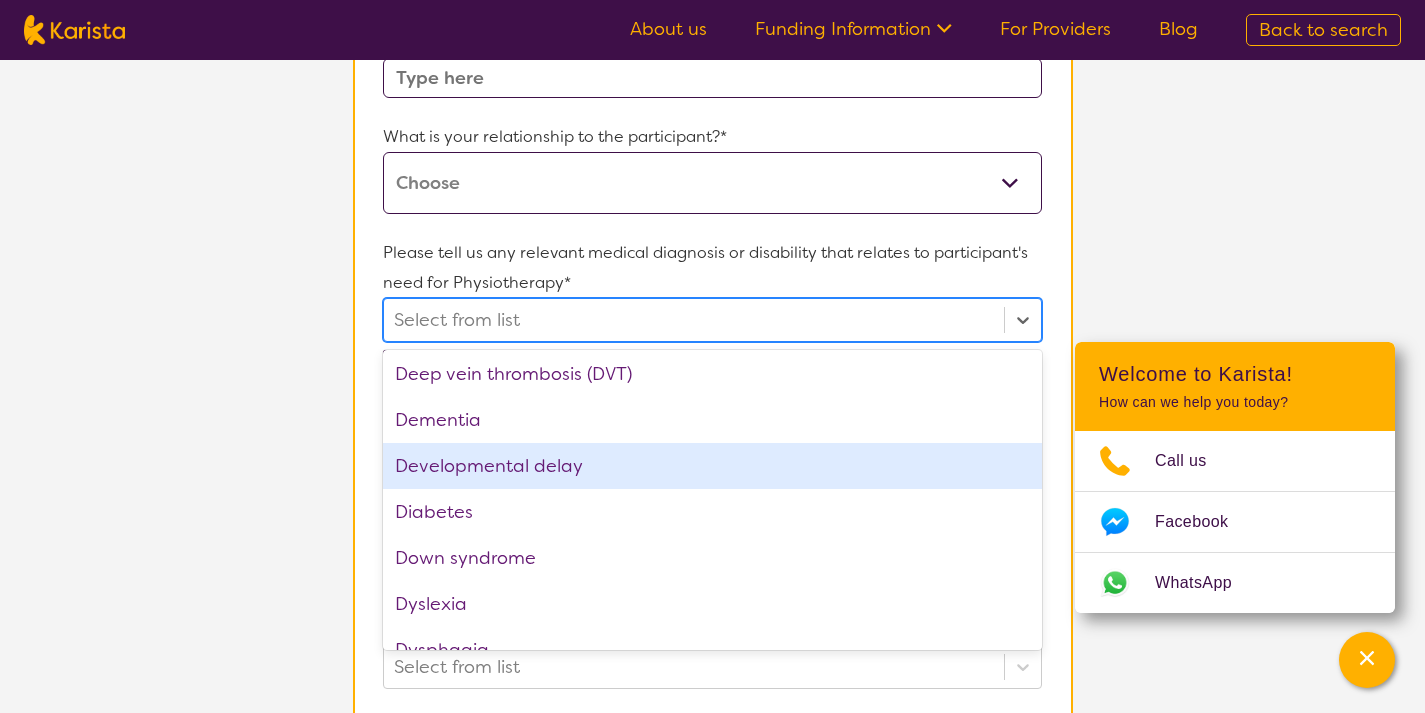 click on "Developmental delay" at bounding box center [712, 466] 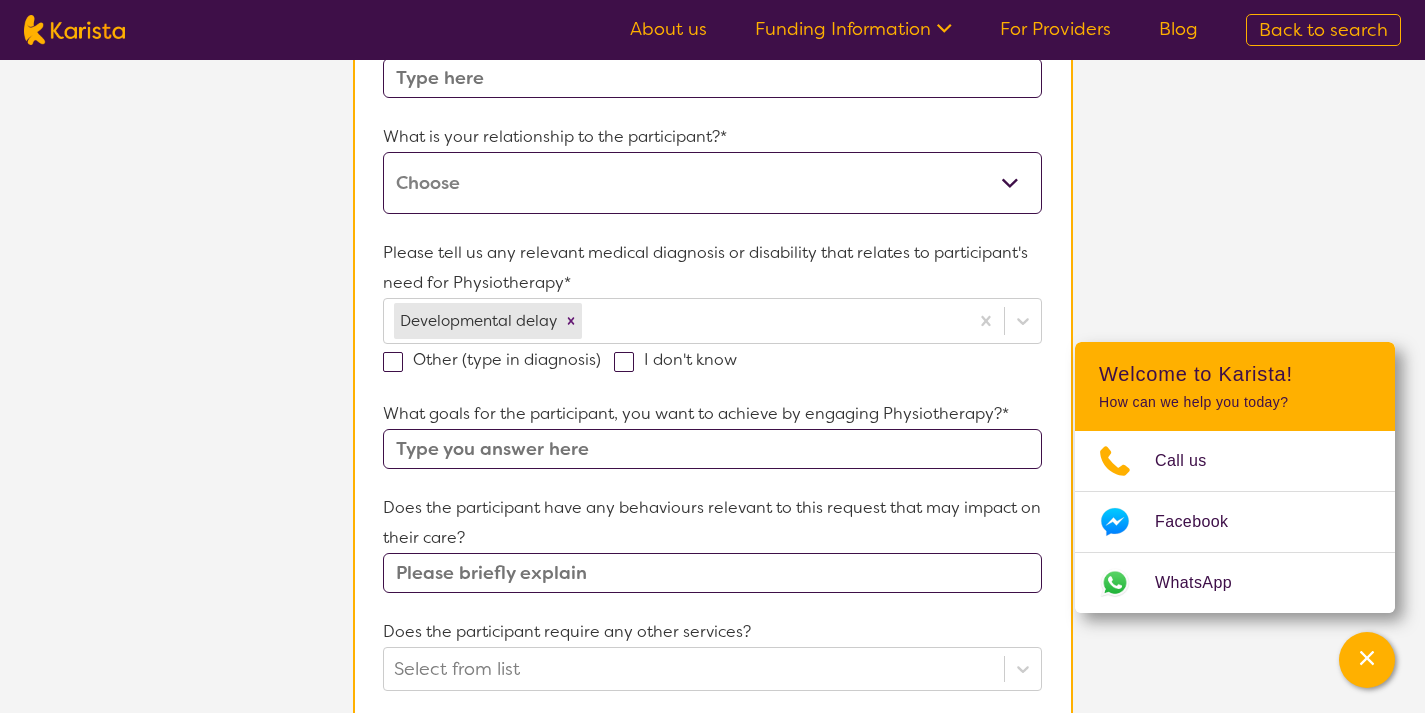 click on "Please tell us any relevant medical diagnosis or disability that relates to participant's need for Physiotherapy*" at bounding box center (712, 268) 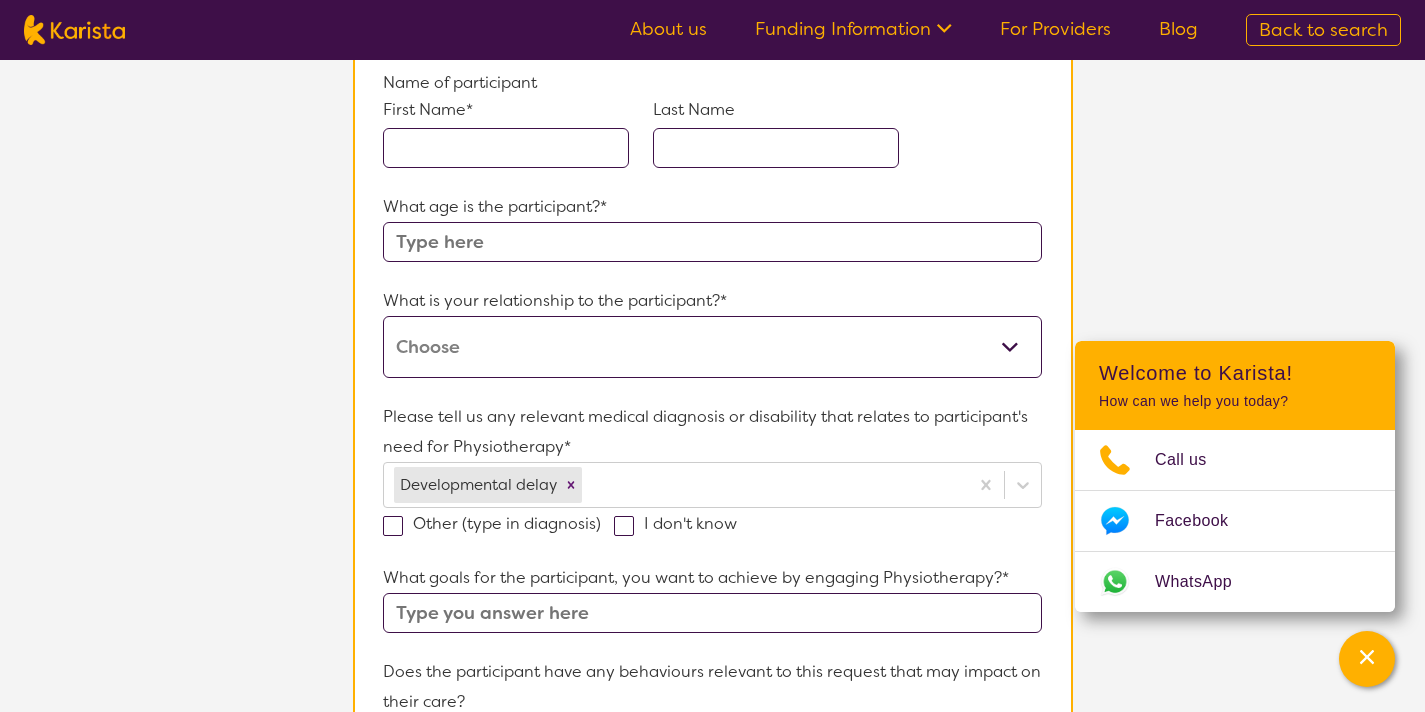 scroll, scrollTop: 365, scrollLeft: 0, axis: vertical 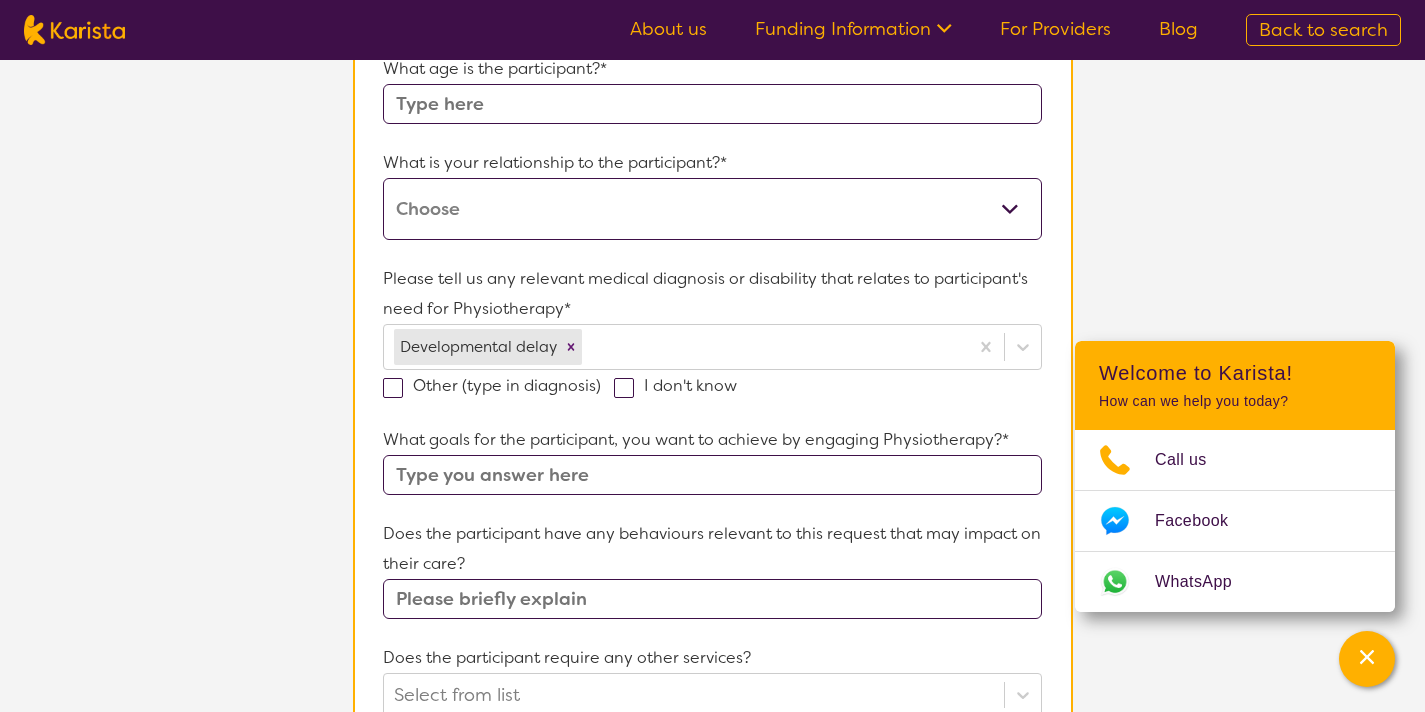 click on "This request is for myself I am their parent I am their child I am their spouse/partner I am their carer I am their Support Coordinator I am their Local Area Coordinator I am their Child Safety Officer I am their Aged Care Case Worker Other" at bounding box center [712, 209] 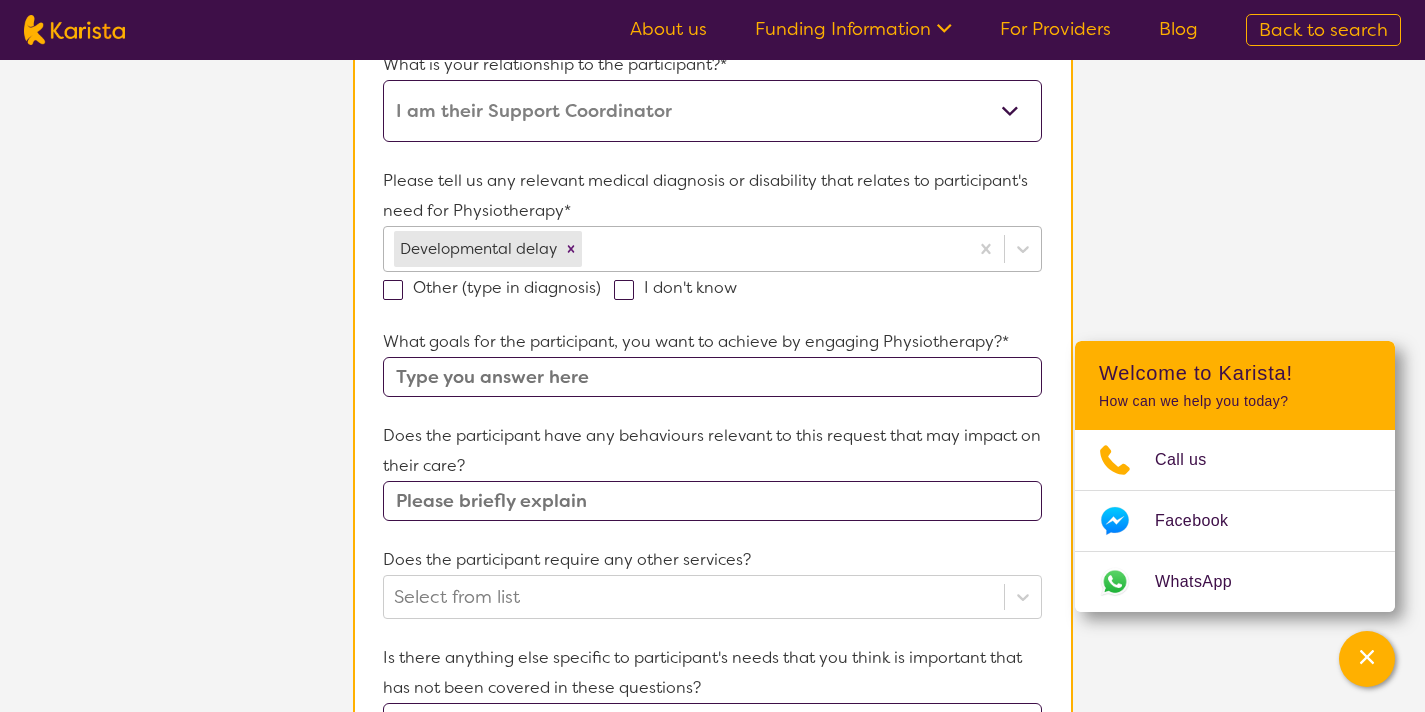 scroll, scrollTop: 467, scrollLeft: 0, axis: vertical 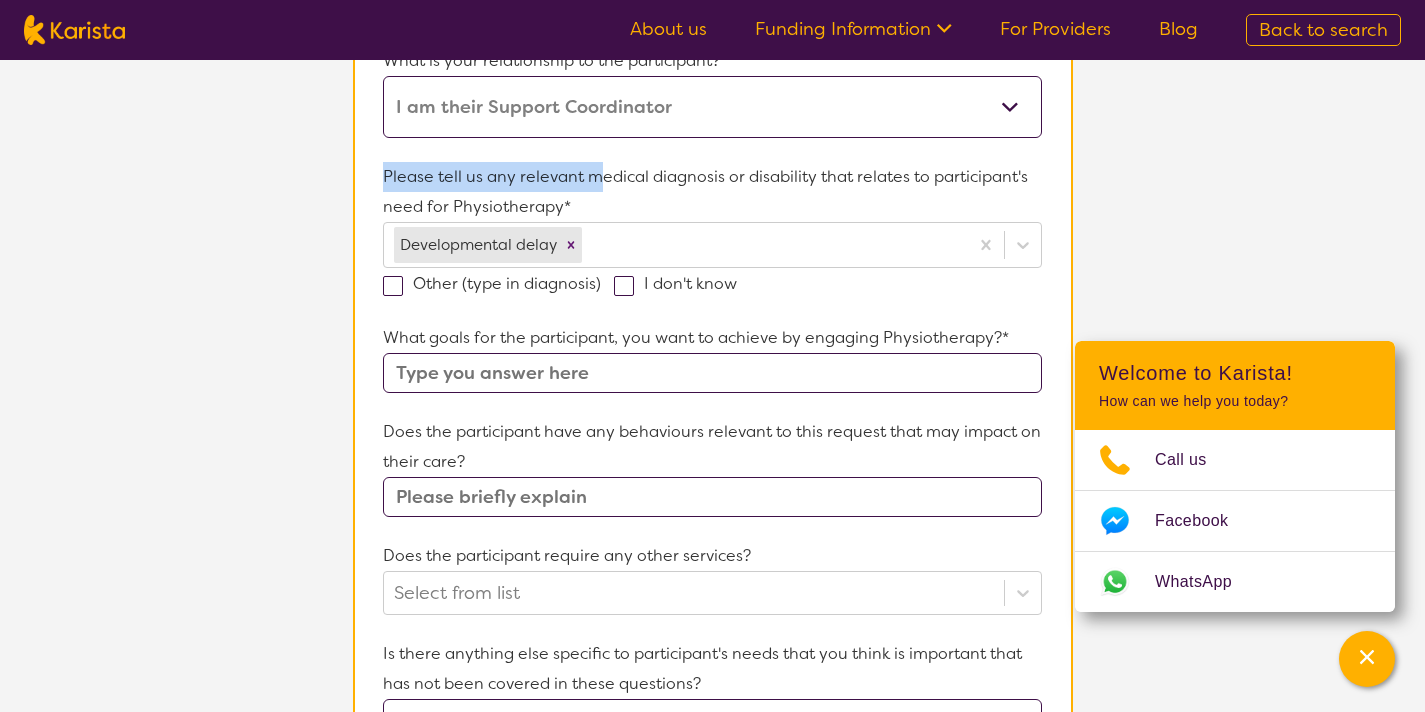 drag, startPoint x: 383, startPoint y: 182, endPoint x: 595, endPoint y: 182, distance: 212 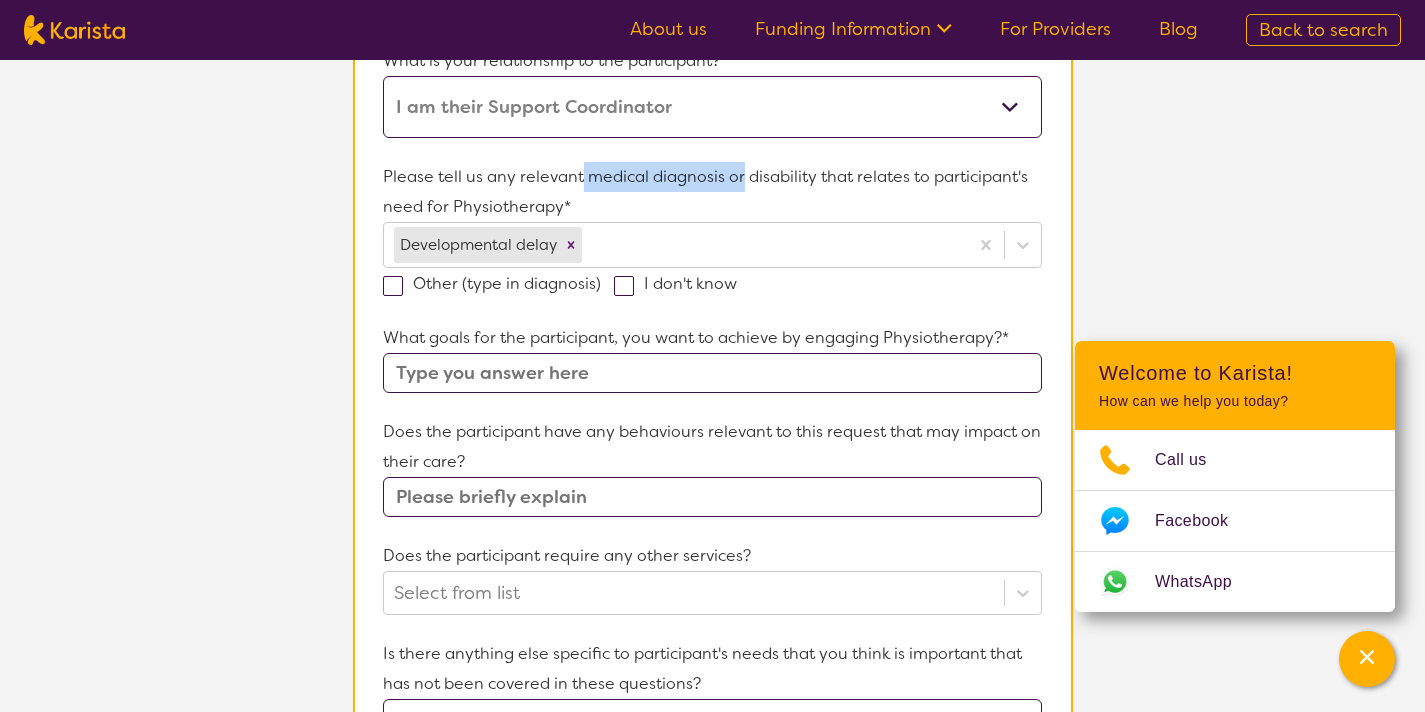 drag, startPoint x: 583, startPoint y: 179, endPoint x: 743, endPoint y: 179, distance: 160 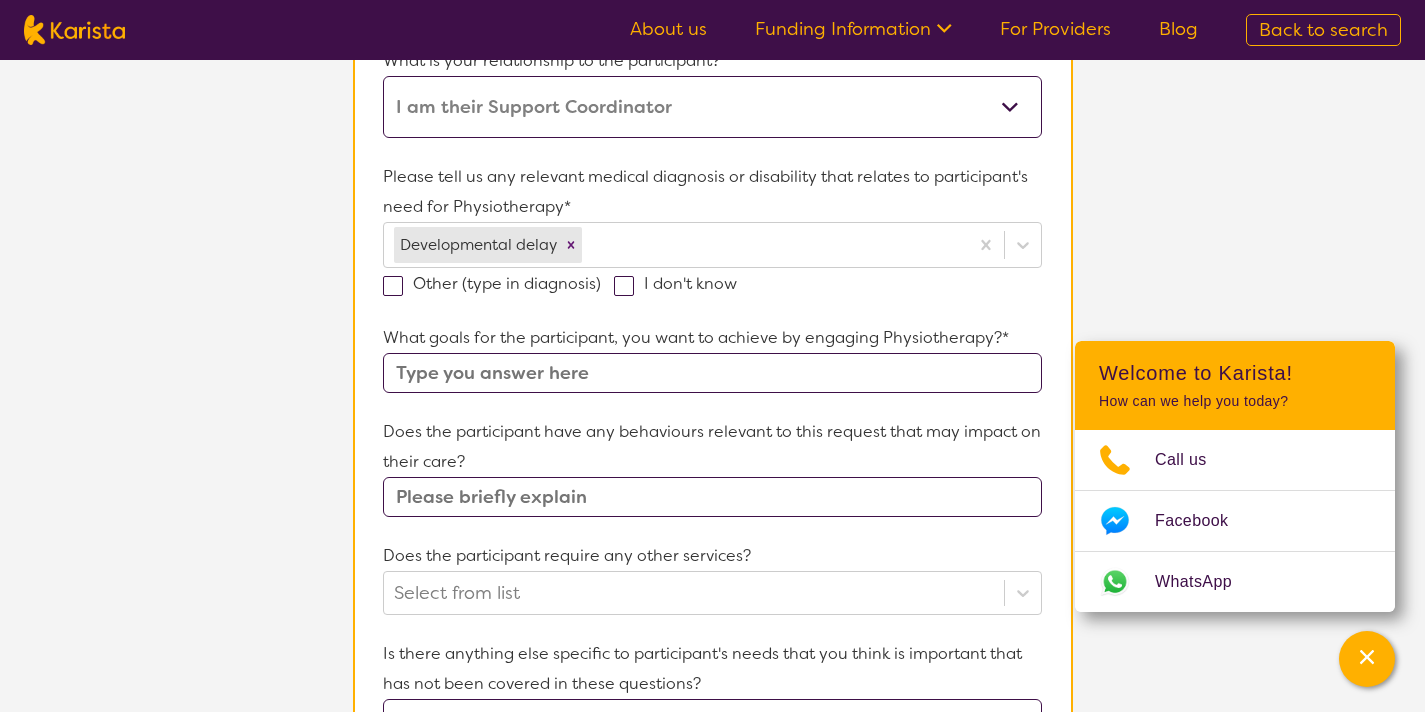 drag, startPoint x: 732, startPoint y: 178, endPoint x: 747, endPoint y: 178, distance: 15 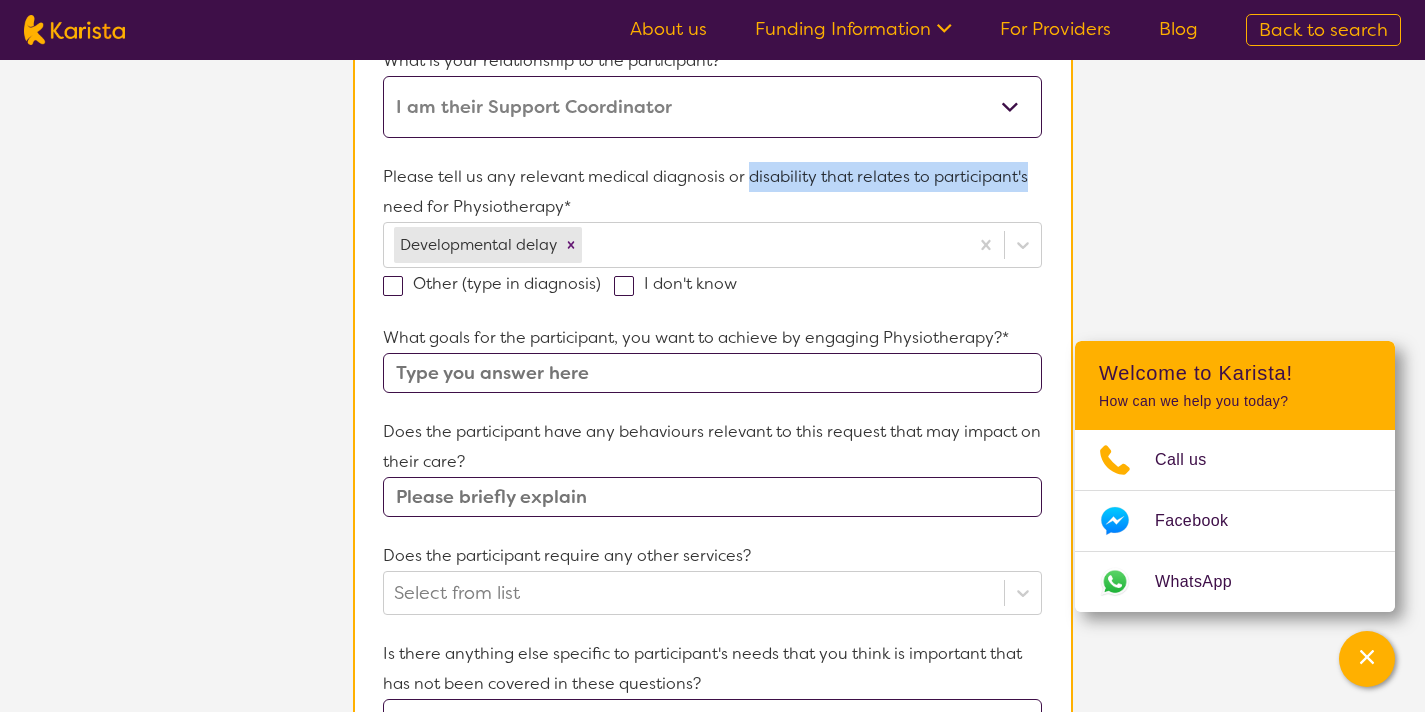 drag, startPoint x: 763, startPoint y: 178, endPoint x: 1049, endPoint y: 178, distance: 286 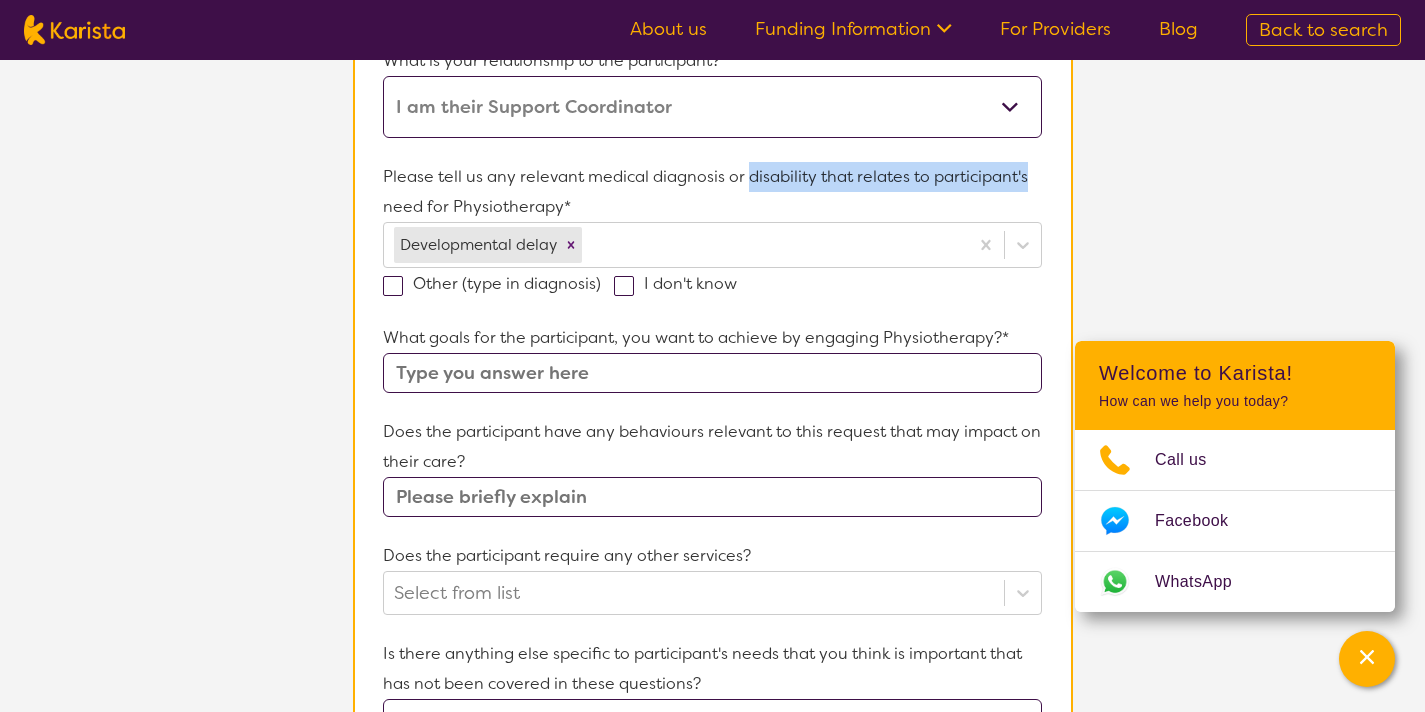 click on "Please tell us any relevant medical diagnosis or disability that relates to participant's need for Physiotherapy*" at bounding box center (712, 192) 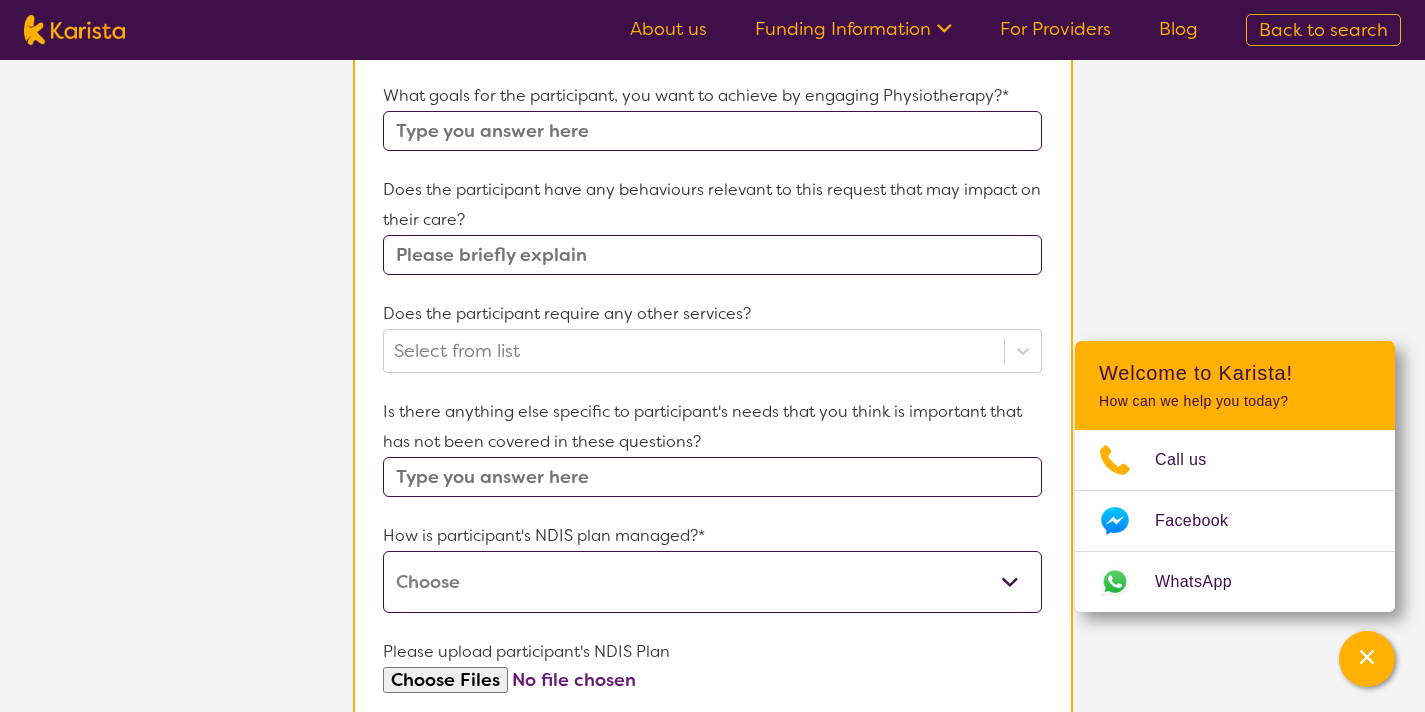 scroll, scrollTop: 713, scrollLeft: 0, axis: vertical 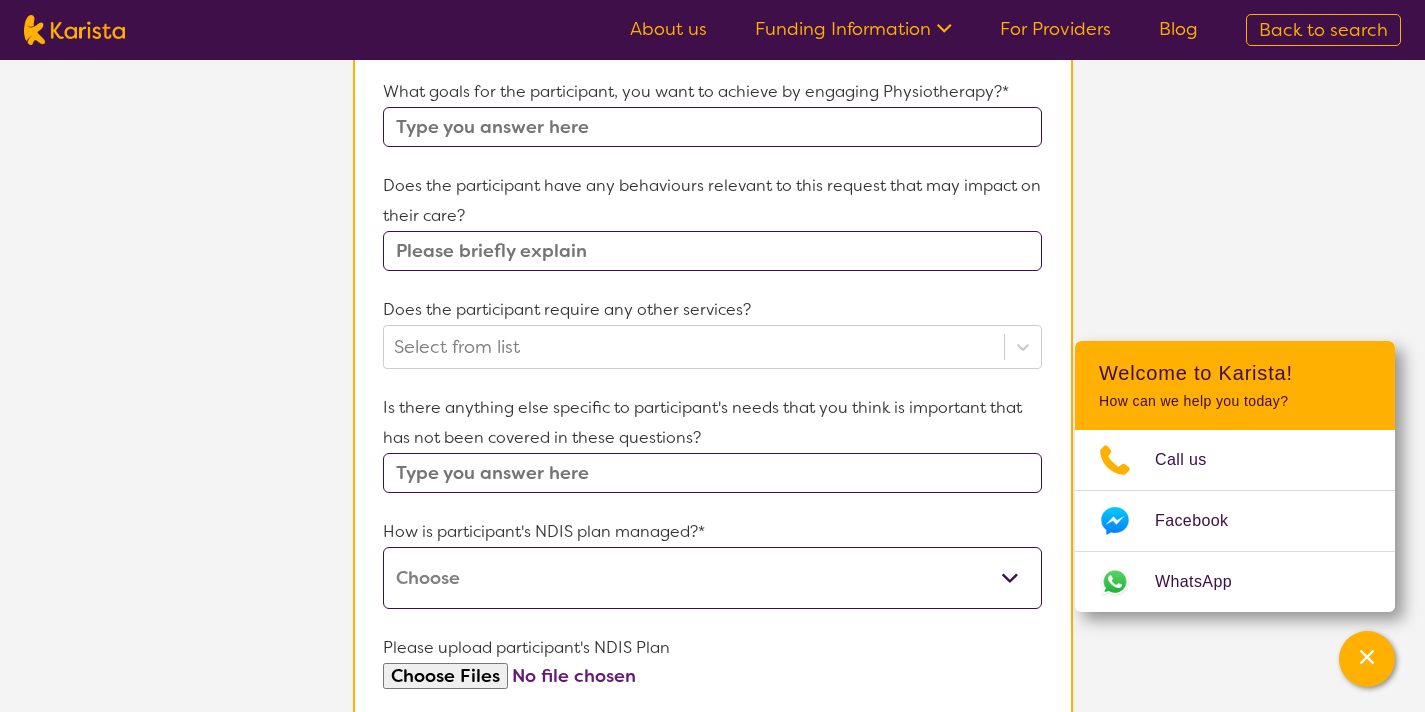 drag, startPoint x: 388, startPoint y: 106, endPoint x: 432, endPoint y: 103, distance: 44.102154 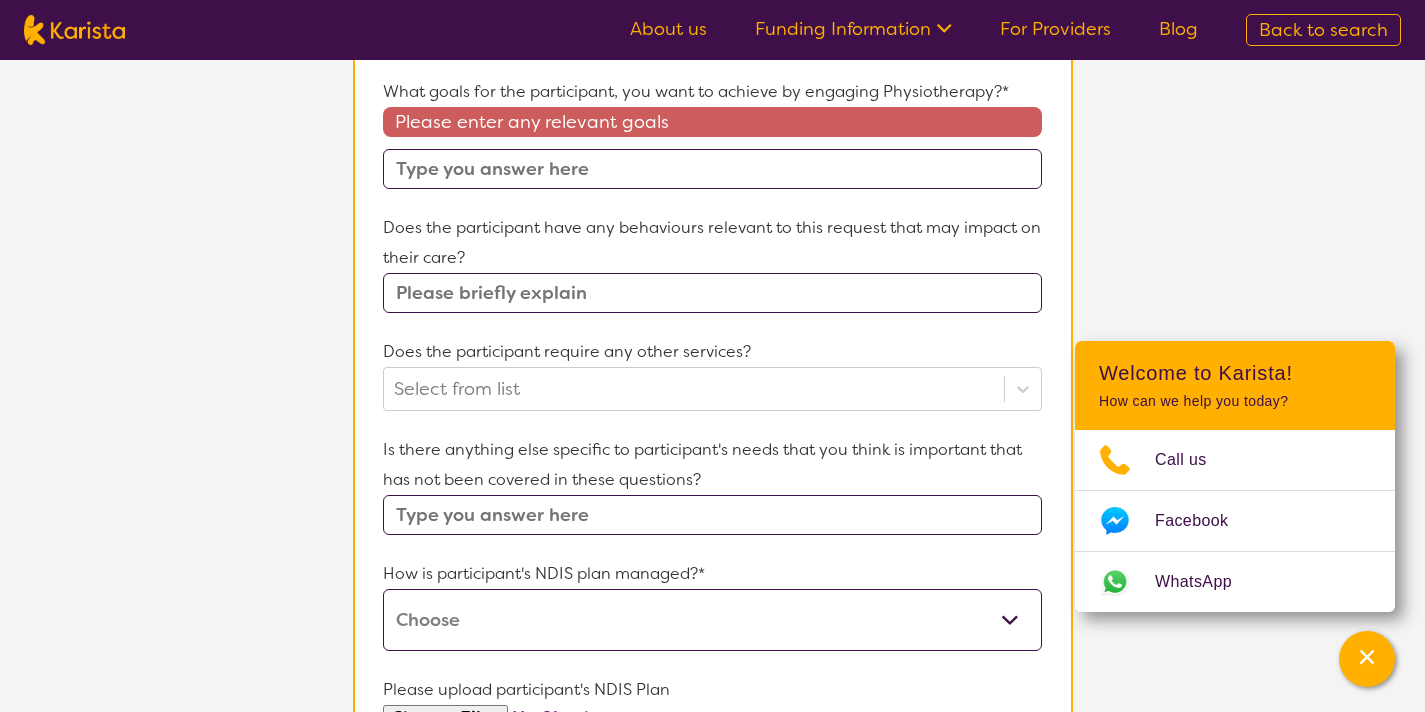drag, startPoint x: 391, startPoint y: 94, endPoint x: 450, endPoint y: 94, distance: 59 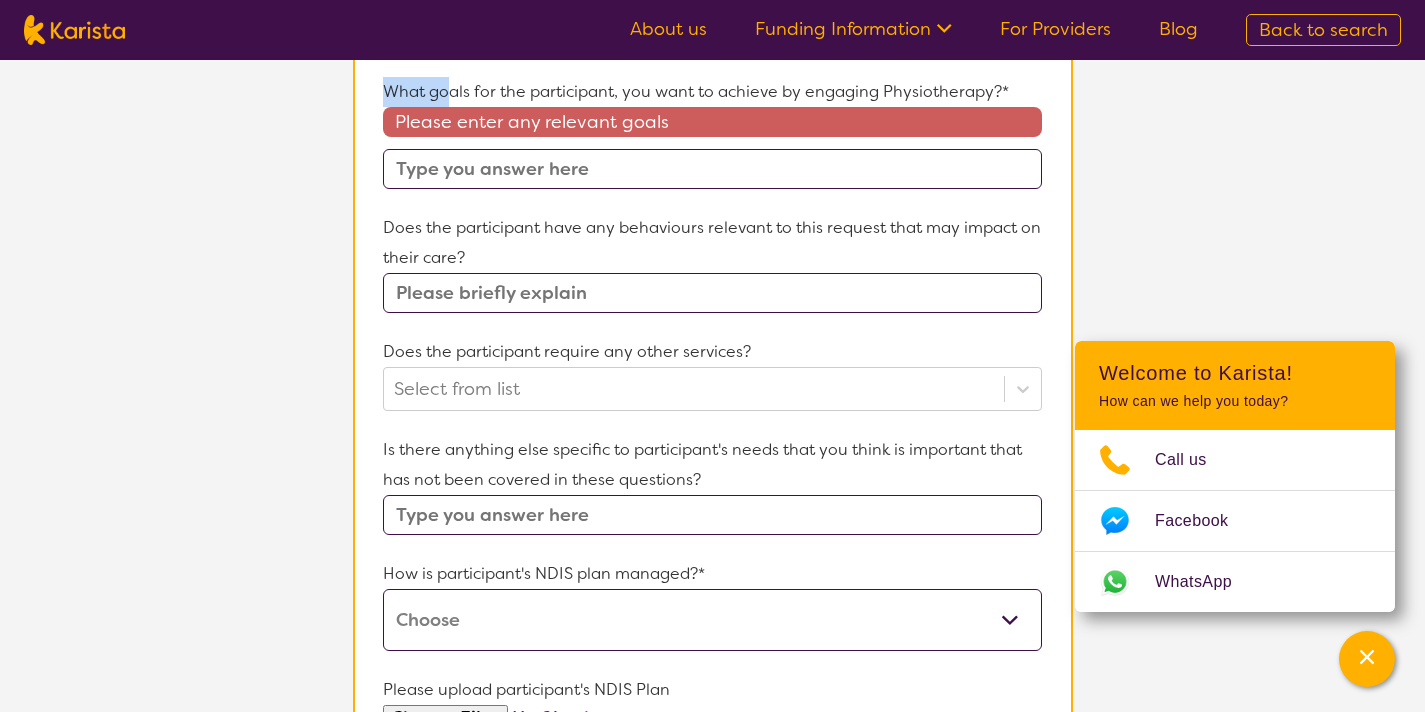 drag, startPoint x: 381, startPoint y: 88, endPoint x: 445, endPoint y: 88, distance: 64 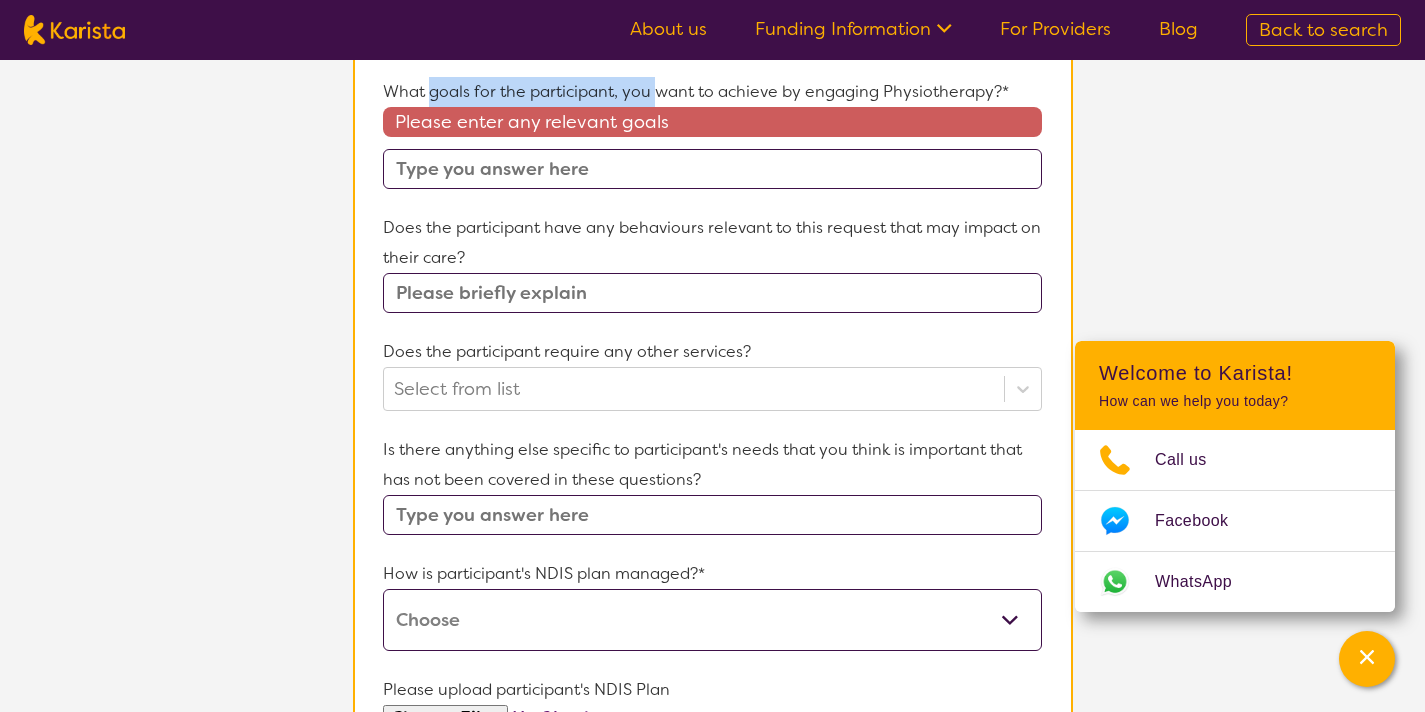 drag, startPoint x: 470, startPoint y: 91, endPoint x: 658, endPoint y: 91, distance: 188 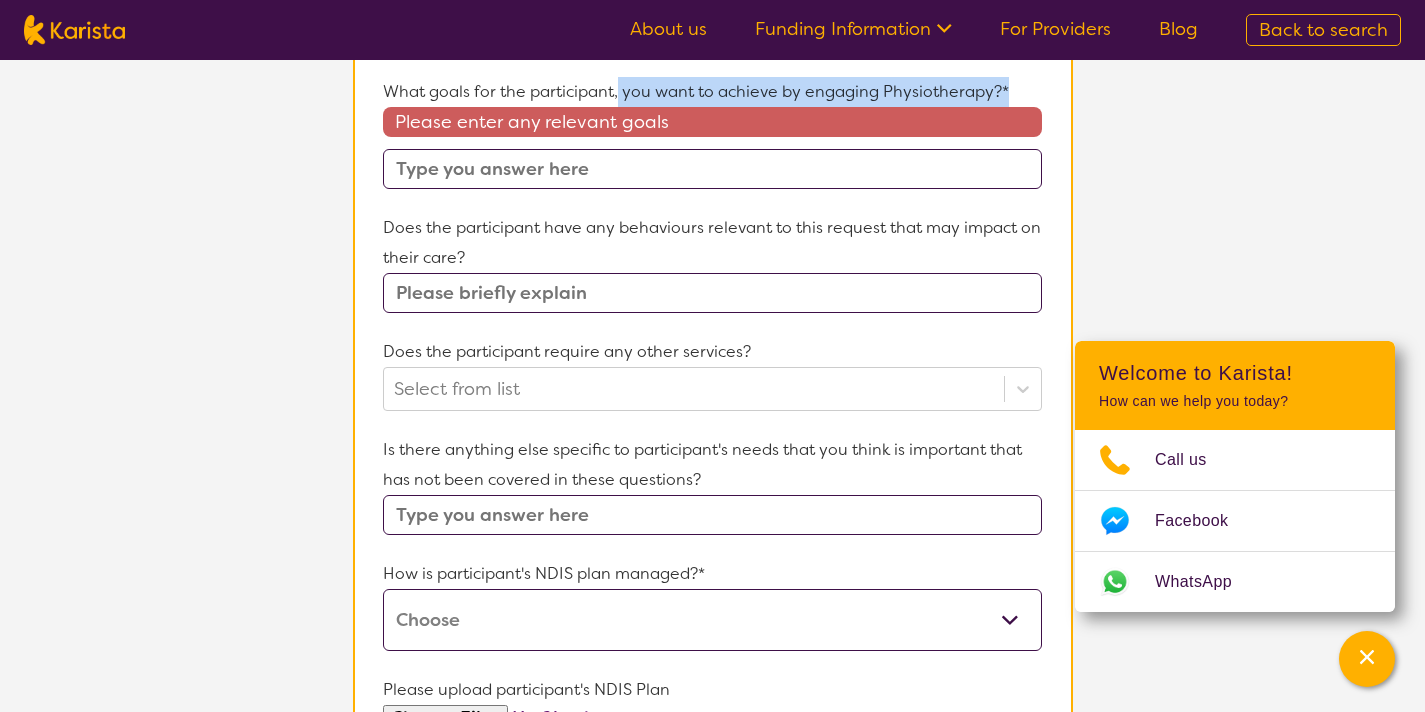 drag, startPoint x: 619, startPoint y: 91, endPoint x: 1010, endPoint y: 91, distance: 391 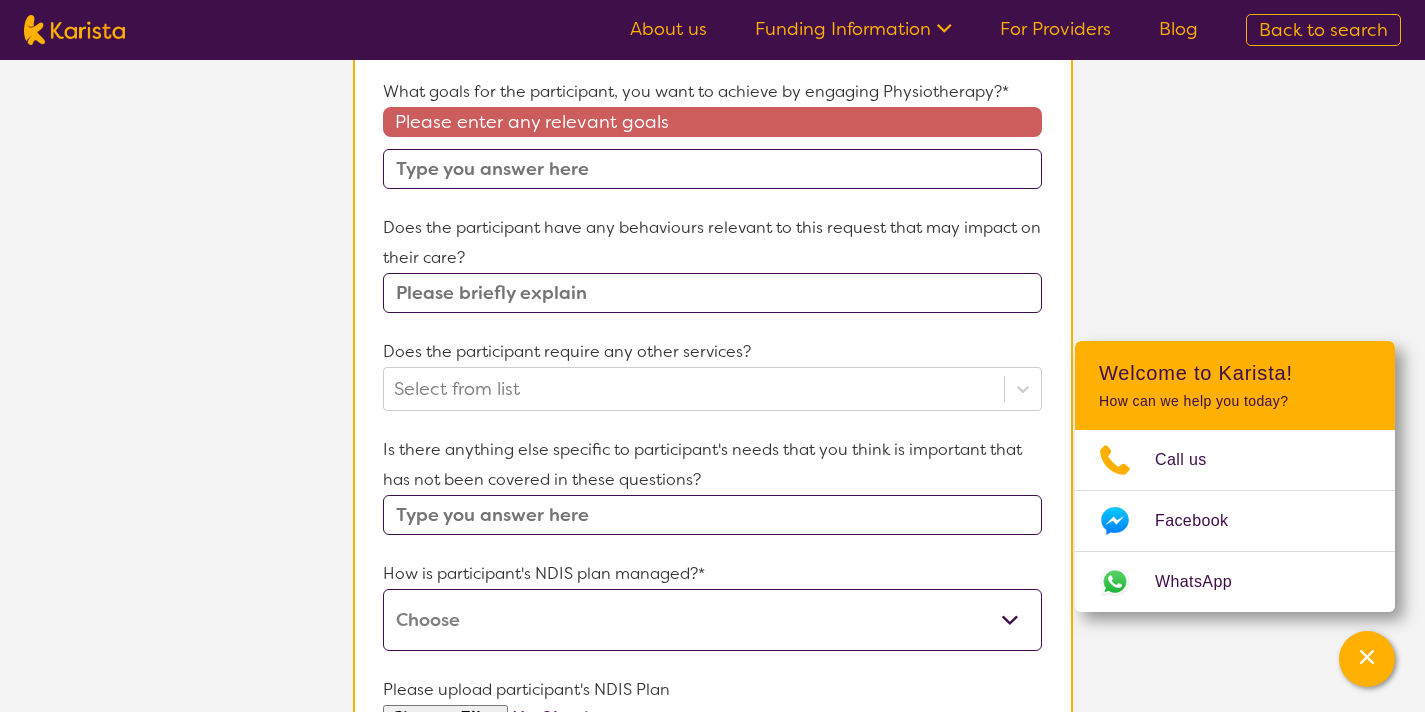 click on "What goals for the participant, you want to achieve by engaging Physiotherapy?*" at bounding box center [712, 92] 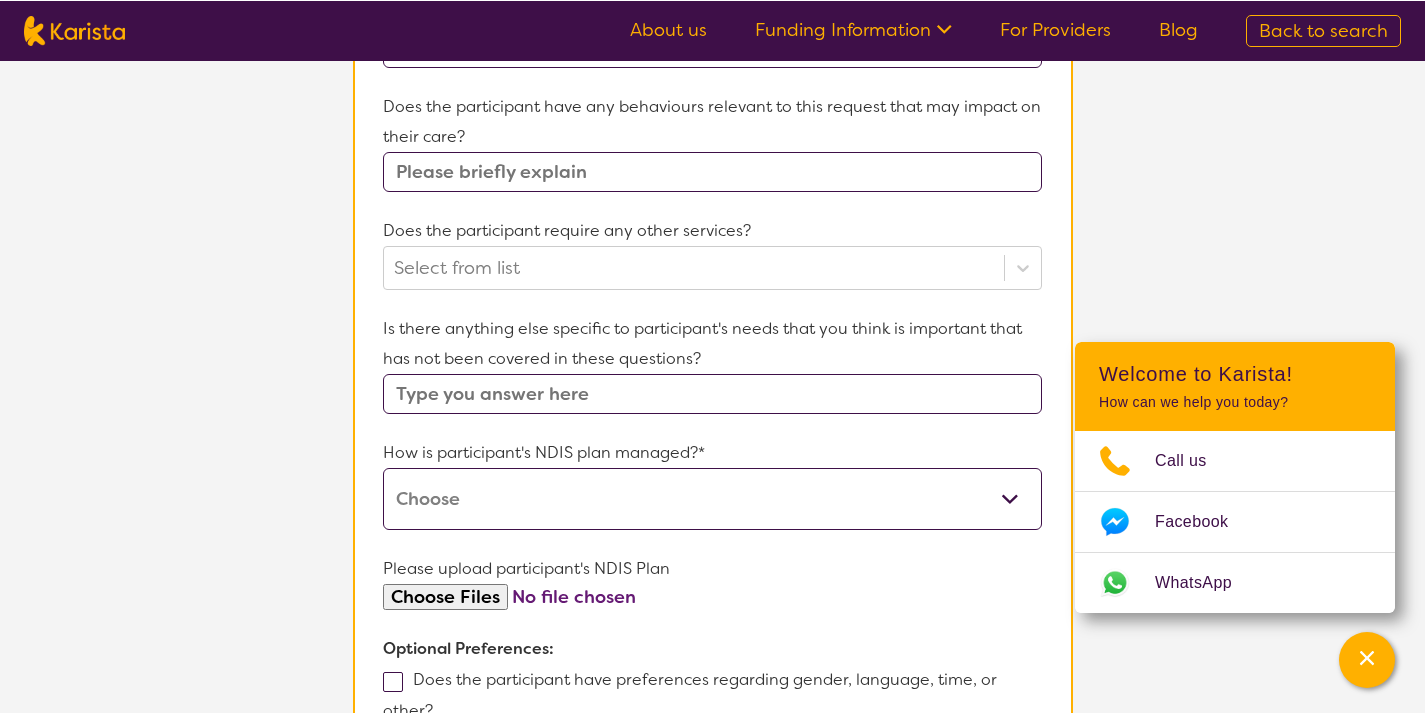 scroll, scrollTop: 853, scrollLeft: 0, axis: vertical 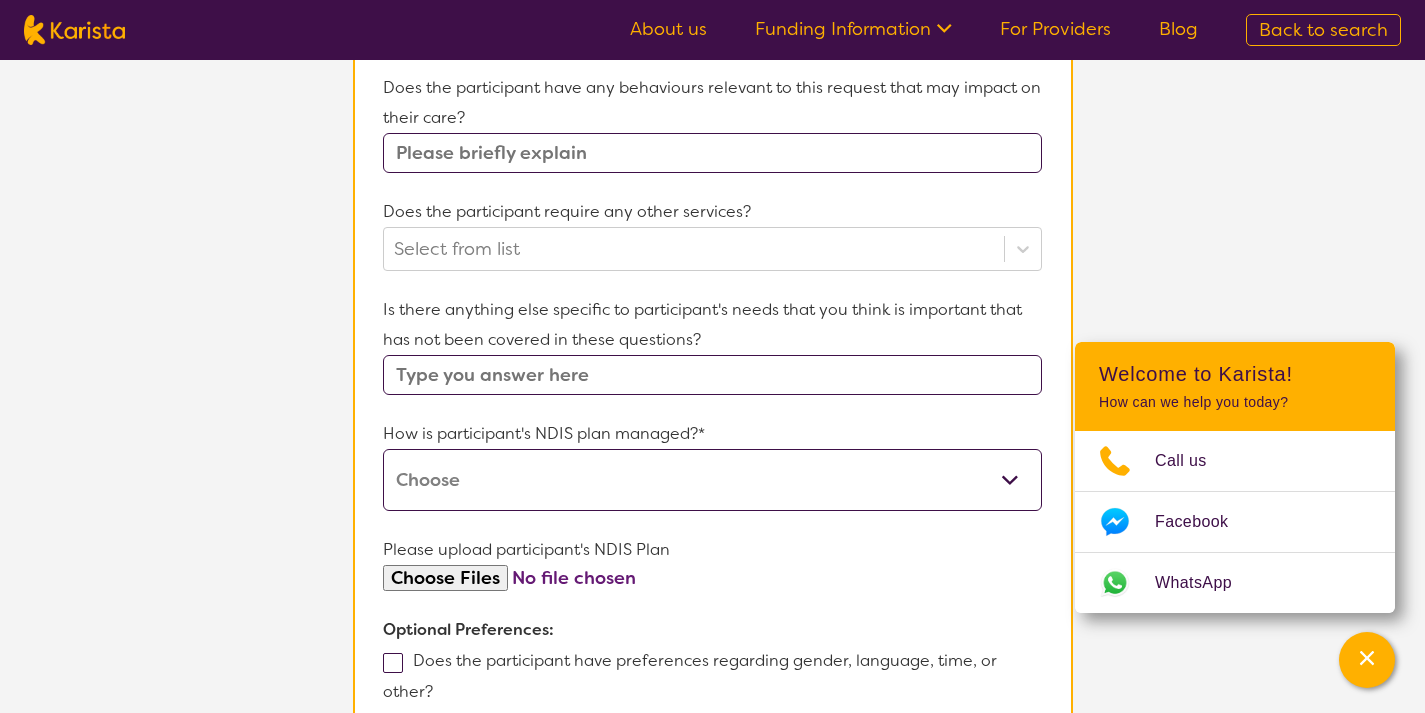 click on "L About You 2 Participant Details 3 Confirmation Participant Details & Service Preferences Name of participant First Name* [FIRST] Last Name [LAST] What age is the participant?* [AGE] What is your relationship to the participant?* This request is for myself I am their parent I am their child I am their spouse/partner I am their carer I am their Support Coordinator I am their Local Area Coordinator I am their Child Safety Officer I am their Aged Care Case Worker Other Please tell us any relevant medical diagnosis or disability that relates to participant's need for Physiotherapy* Developmental delay Other (type in diagnosis) I don't know What goals for the participant, you want to achieve by engaging Physiotherapy?* Please enter any relevant goals Does the participant have any behaviours relevant to this request that may impact on their care? Does the participant require any other services? Select from list How is participant's NDIS plan managed?* Self-managed NDIS plan Agency-managed (by the NDIA) I'm not sure Submit" at bounding box center [712, 110] 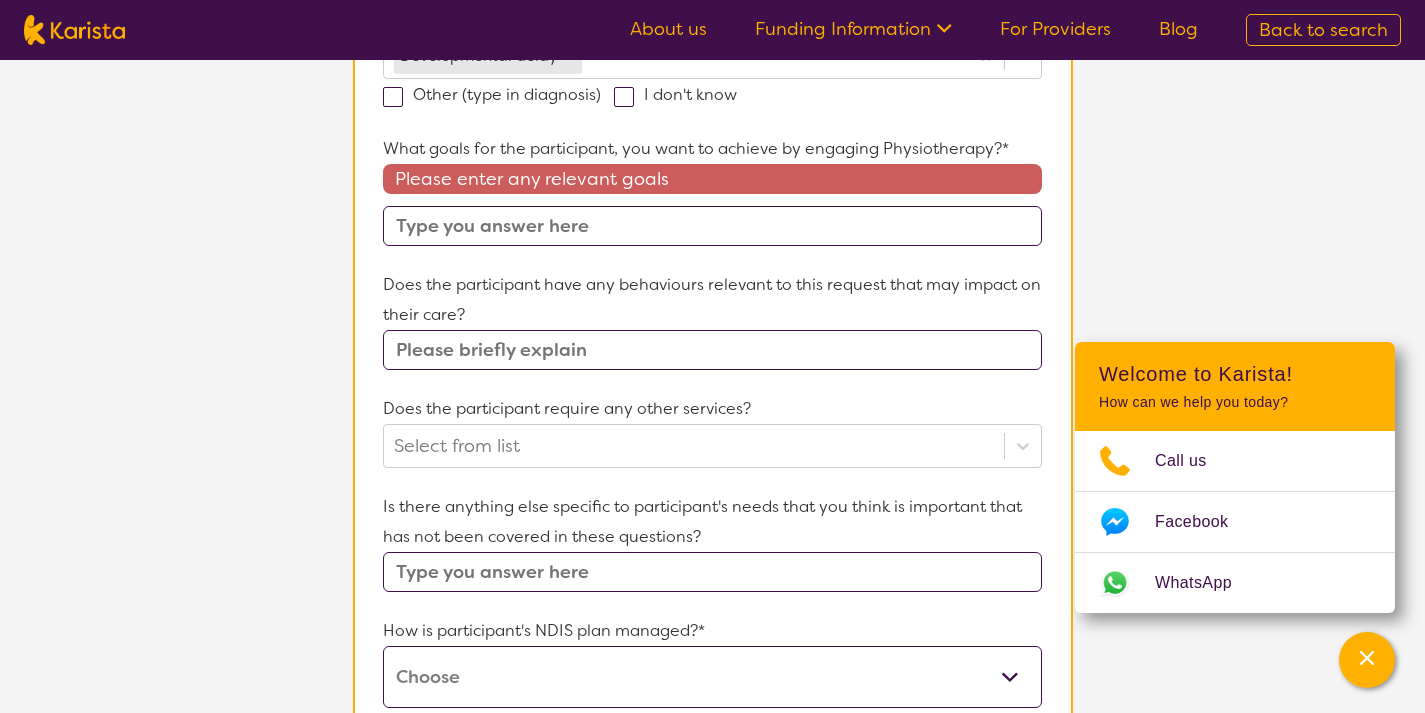scroll, scrollTop: 1070, scrollLeft: 0, axis: vertical 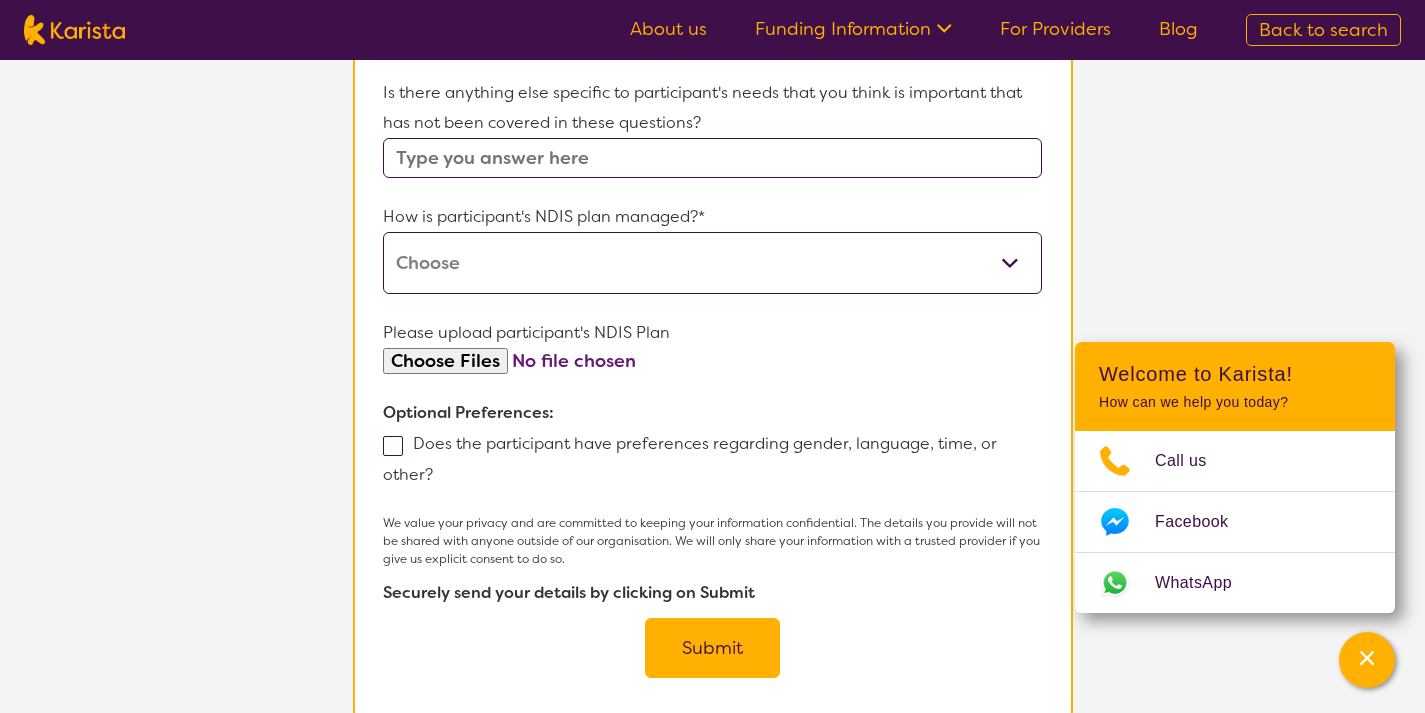 click on "Self-managed NDIS plan Managed by a registered plan management provider (not the NDIA) Agency-managed (by the NDIA) I'm not sure" at bounding box center (712, 263) 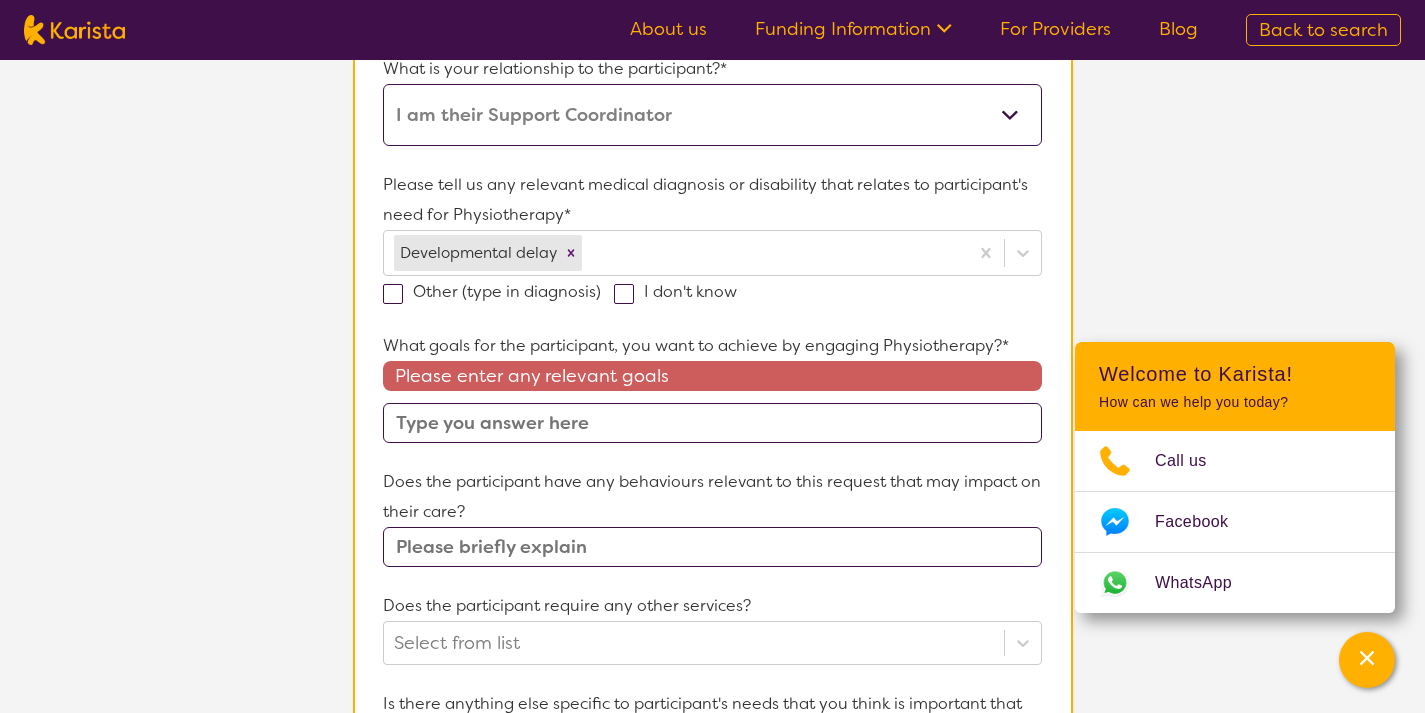 scroll, scrollTop: 0, scrollLeft: 0, axis: both 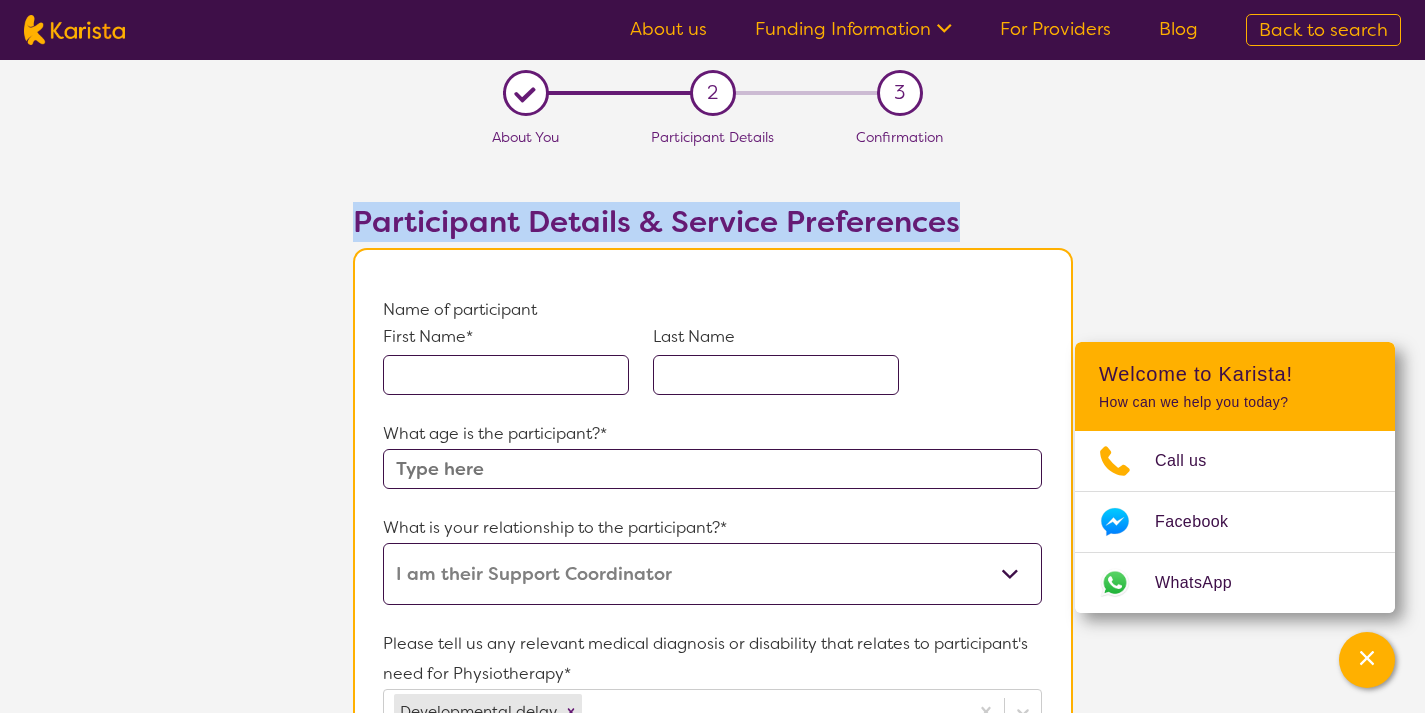 drag, startPoint x: 246, startPoint y: 228, endPoint x: 960, endPoint y: 220, distance: 714.0448 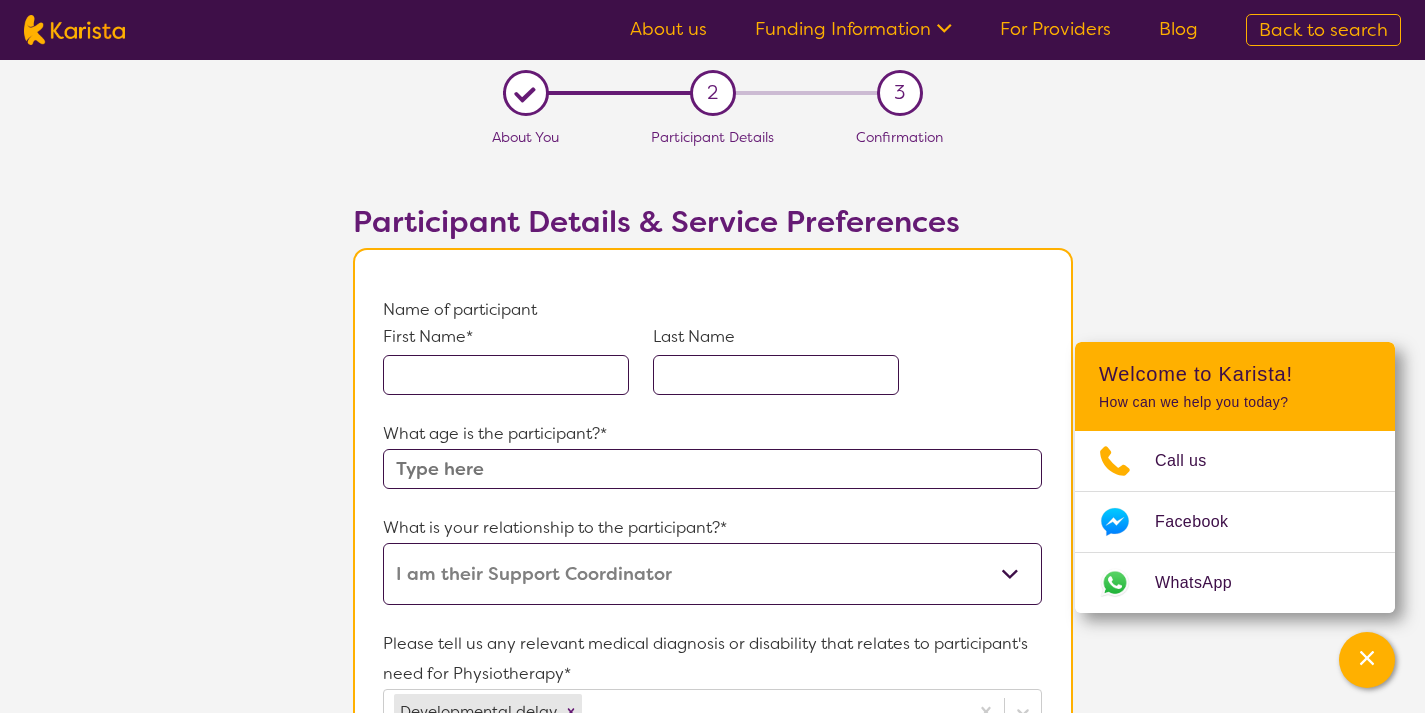 click on "Participant Details & Service Preferences Name of participant First Name* [FIRST] Last Name [LAST] What age is the participant?* [AGE] What is your relationship to the participant?* This request is for myself I am their parent I am their child I am their spouse/partner I am their carer I am their Support Coordinator I am their Local Area Coordinator I am their Child Safety Officer I am their Aged Care Case Worker Other Please tell us any relevant medical diagnosis or disability that relates to participant's need for Physiotherapy* Developmental delay Other (type in diagnosis) I don't know What goals for the participant, you want to achieve by engaging Physiotherapy?* Please enter any relevant goals Does the participant have any behaviours relevant to this request that may impact on their care? Does the participant require any other services? Select from list Is there anything else specific to participant's needs that you think is important that has not been covered in these questions? How is participant's NDIS plan managed?*" at bounding box center [713, 1026] 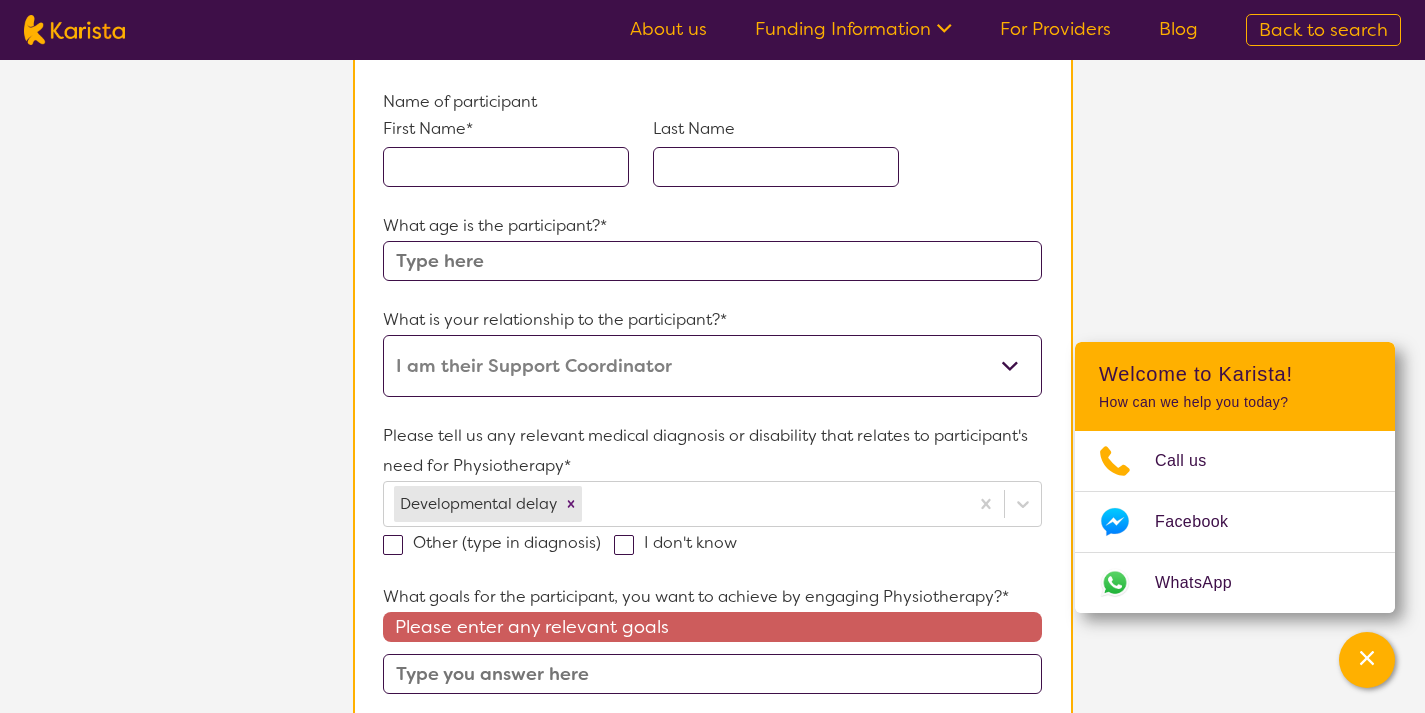 scroll, scrollTop: 239, scrollLeft: 0, axis: vertical 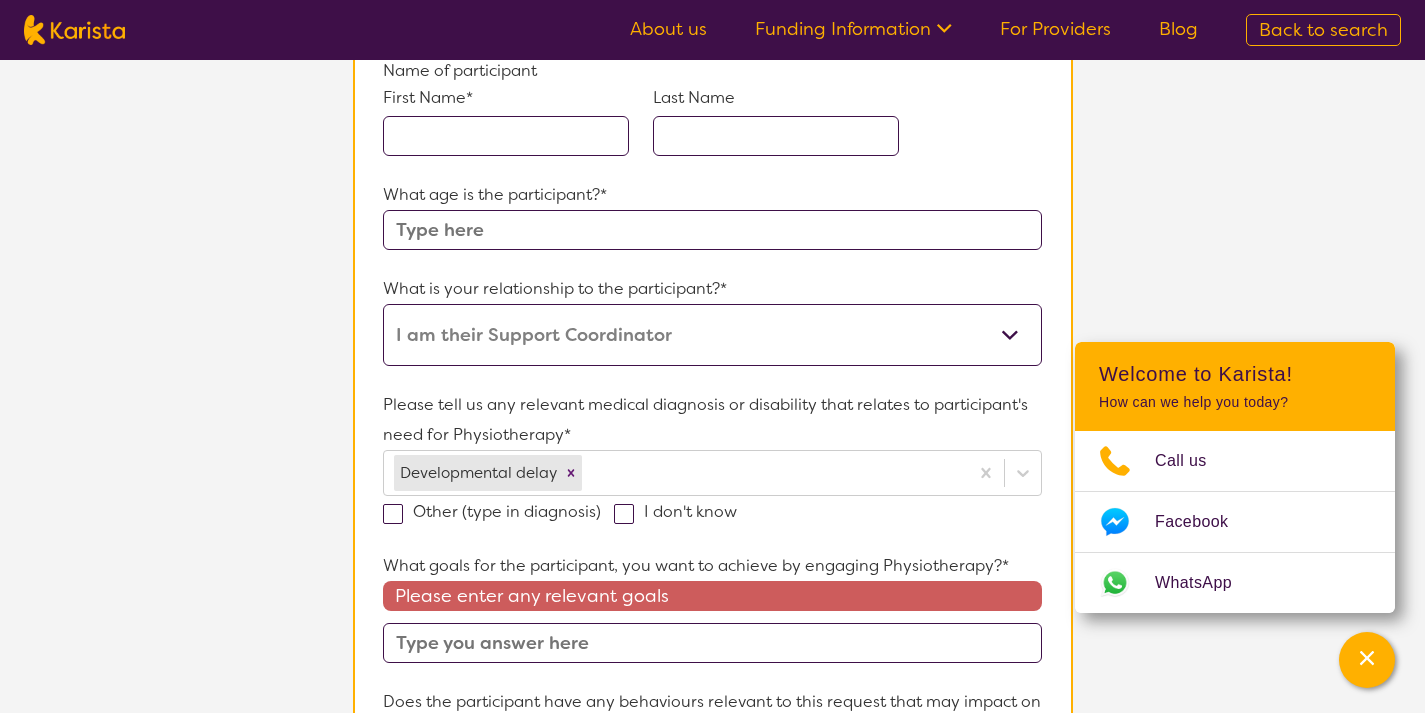 click on "This request is for myself I am their parent I am their child I am their spouse/partner I am their carer I am their Support Coordinator I am their Local Area Coordinator I am their Child Safety Officer I am their Aged Care Case Worker Other" at bounding box center [712, 335] 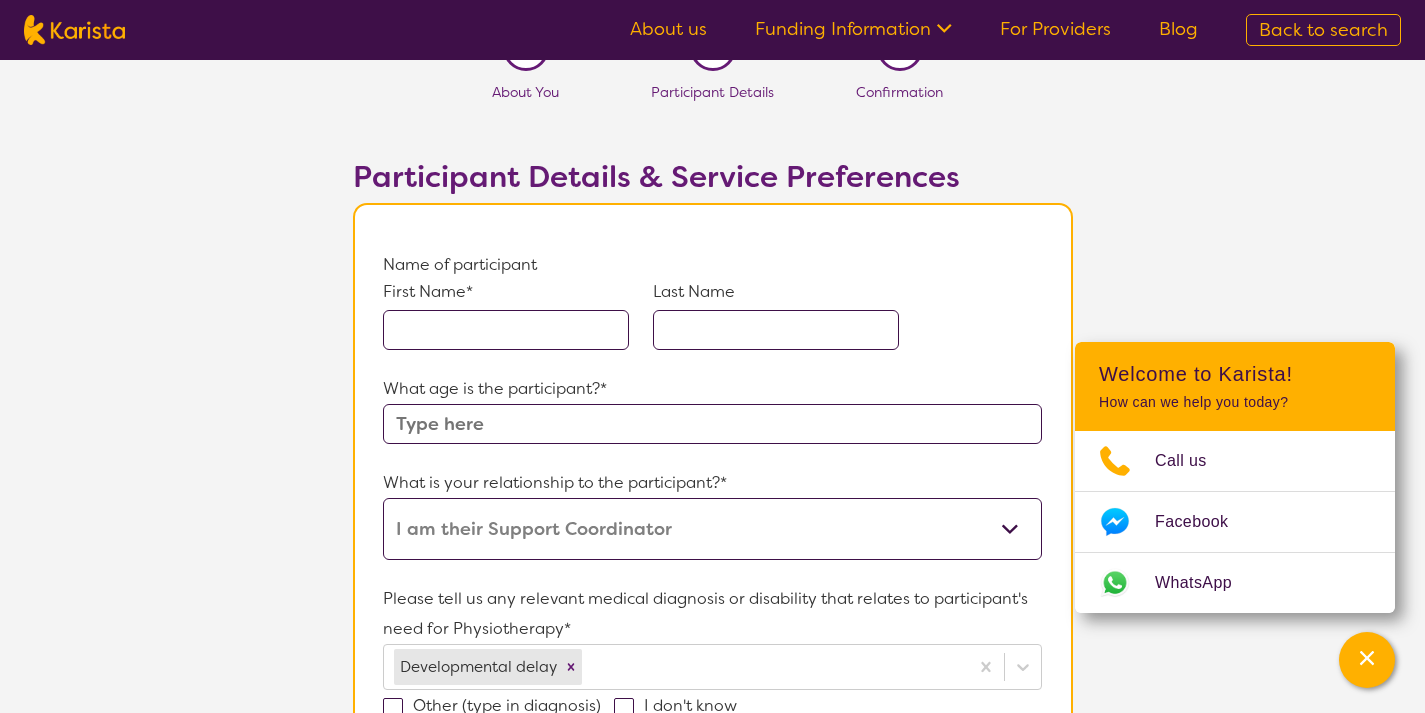 scroll, scrollTop: 0, scrollLeft: 0, axis: both 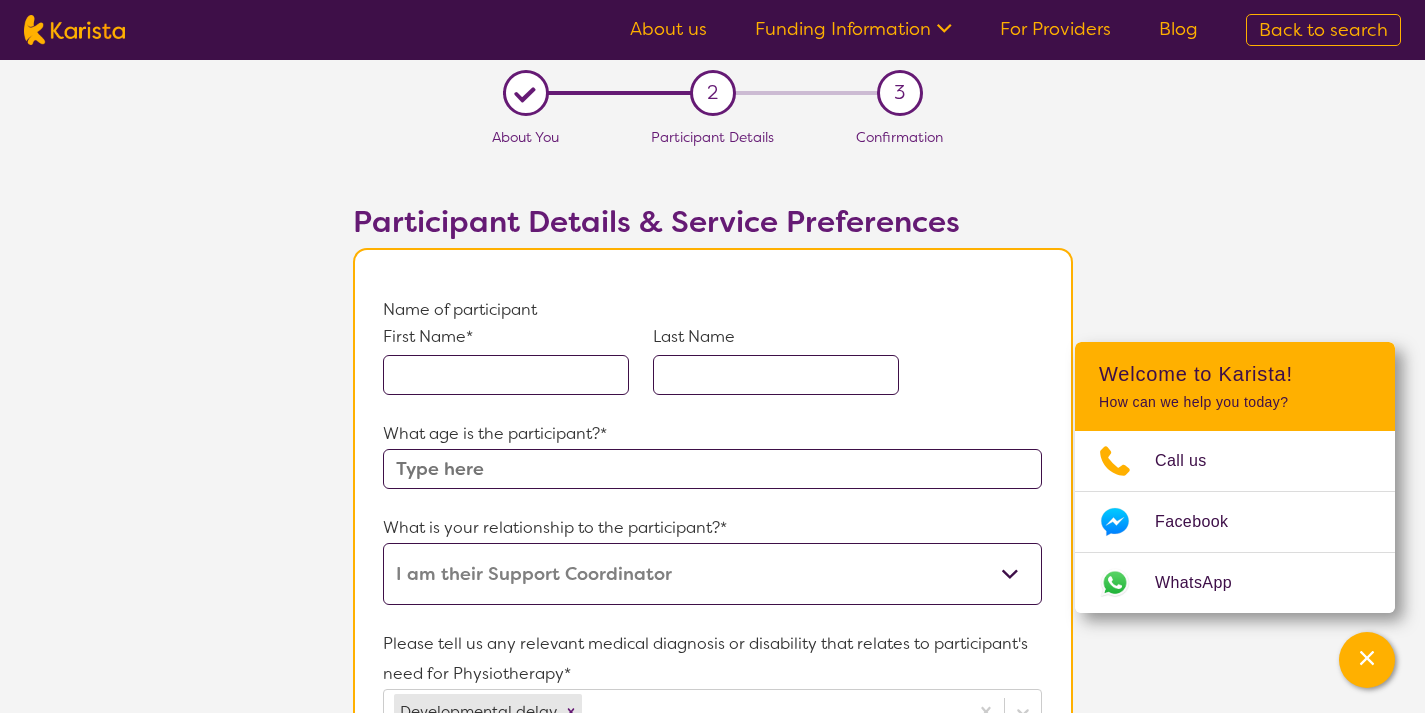 click on "About us" at bounding box center [668, 29] 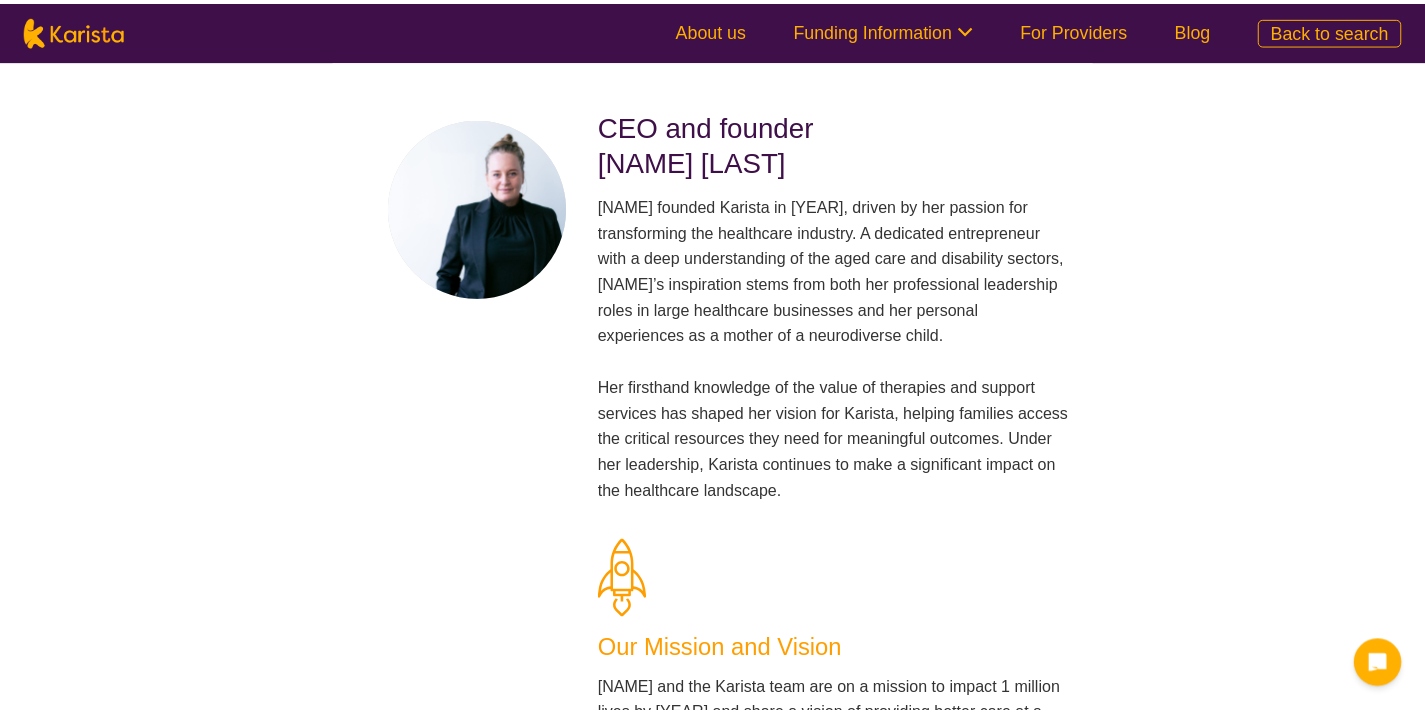 scroll, scrollTop: 0, scrollLeft: 0, axis: both 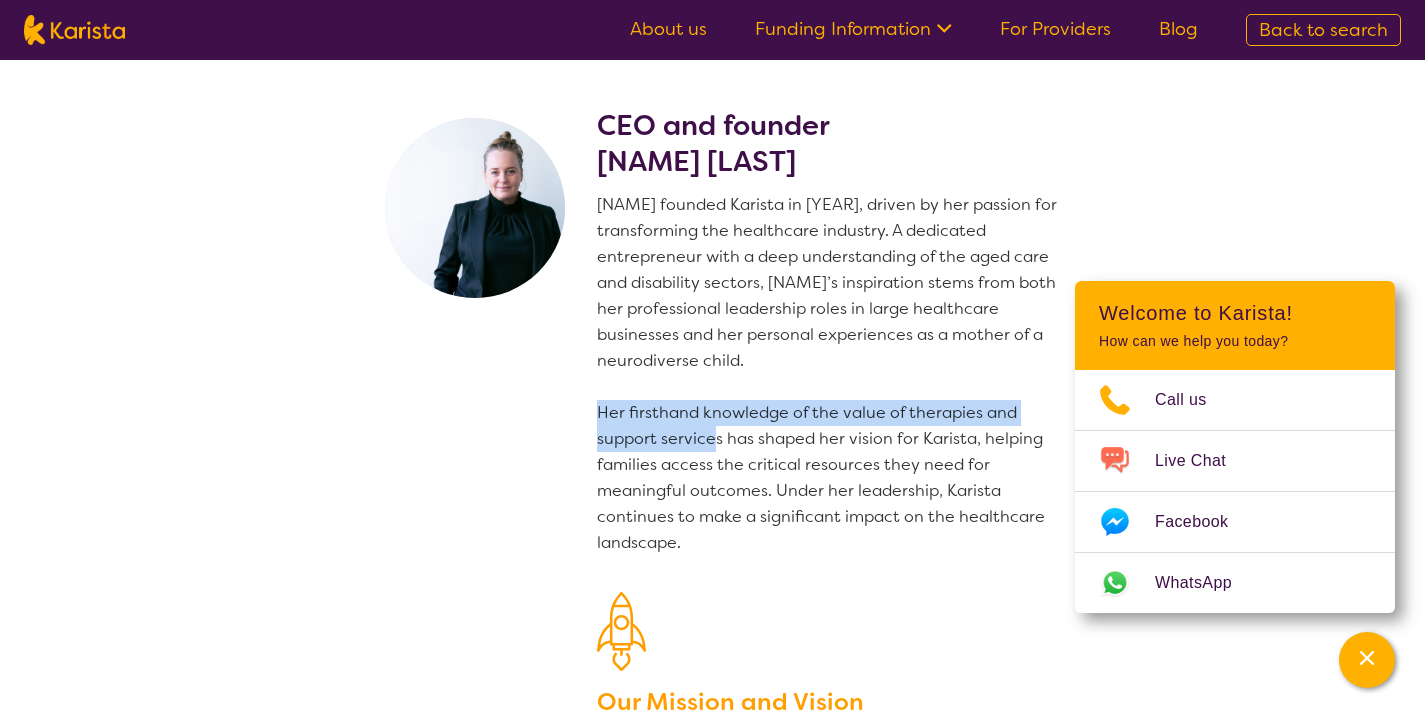 drag, startPoint x: 725, startPoint y: 413, endPoint x: 711, endPoint y: 434, distance: 25.23886 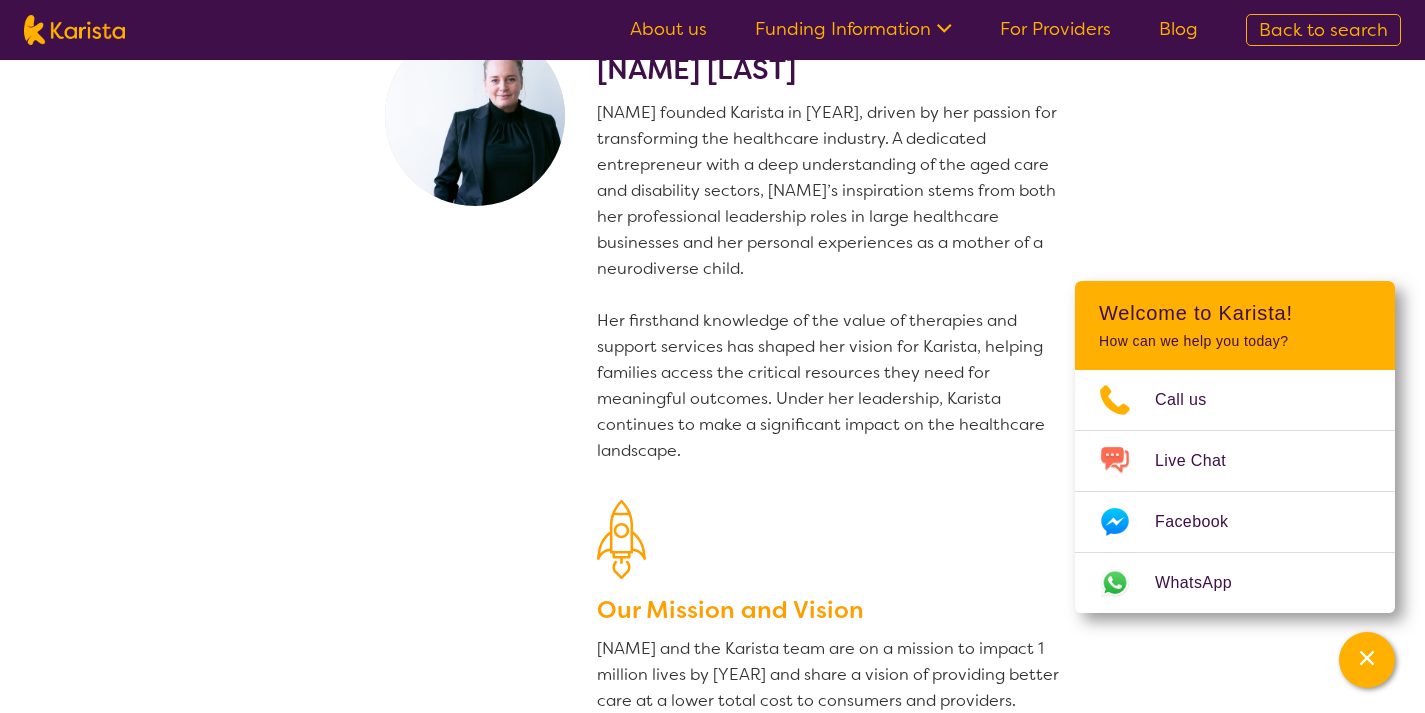 scroll, scrollTop: 0, scrollLeft: 0, axis: both 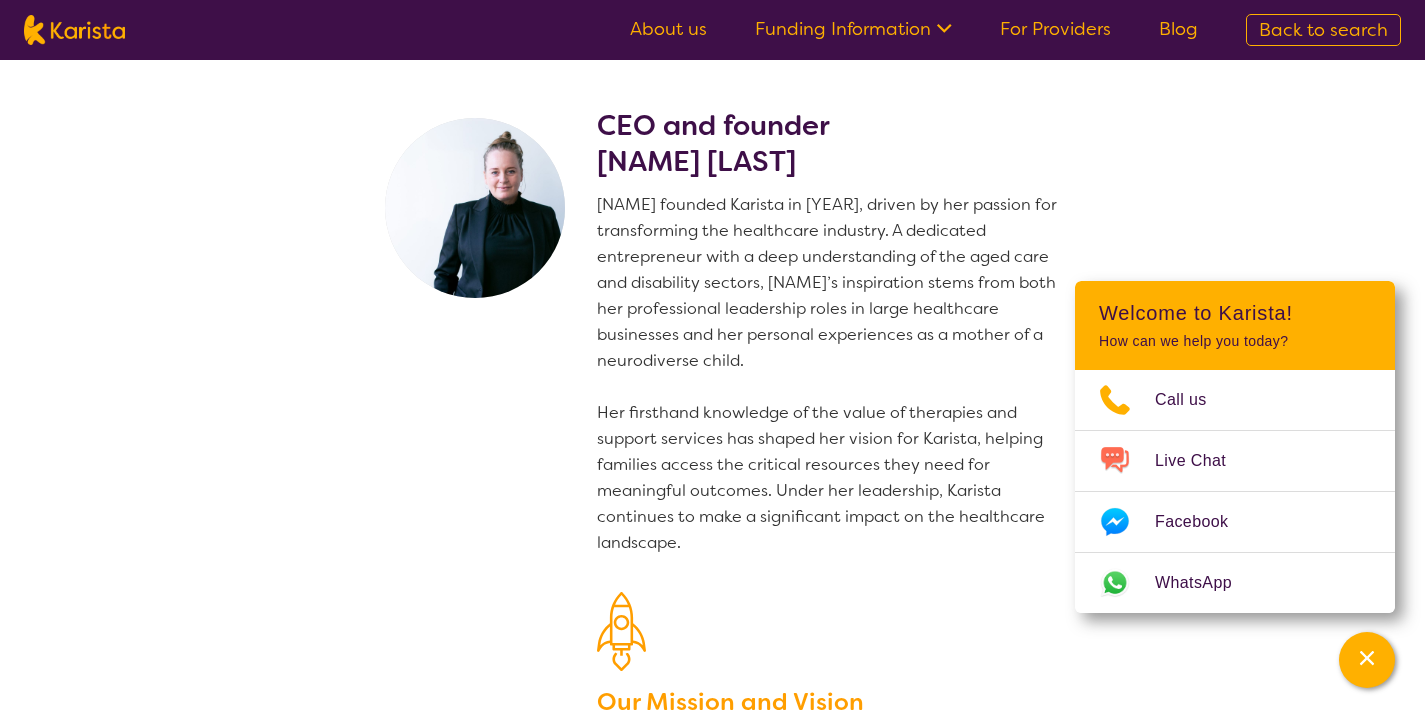 drag, startPoint x: 596, startPoint y: 159, endPoint x: 904, endPoint y: 162, distance: 308.01462 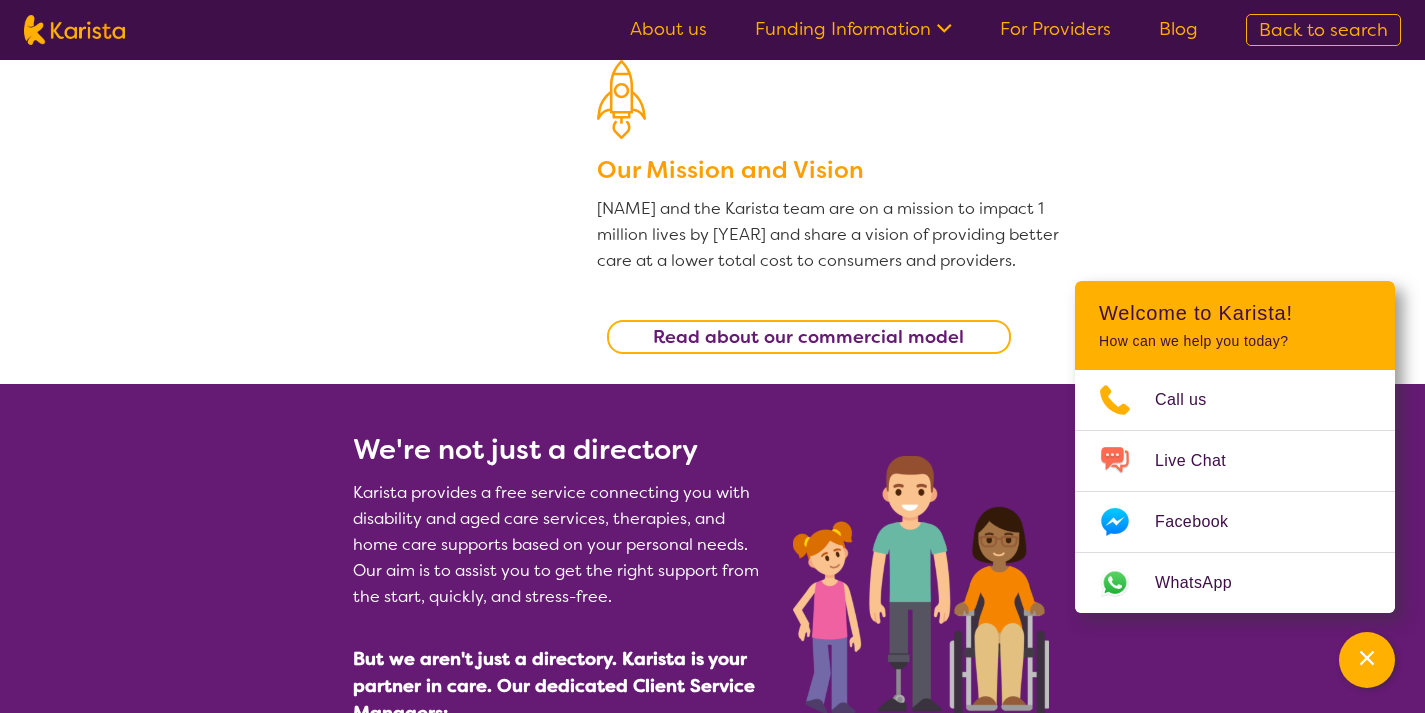 scroll, scrollTop: 703, scrollLeft: 0, axis: vertical 